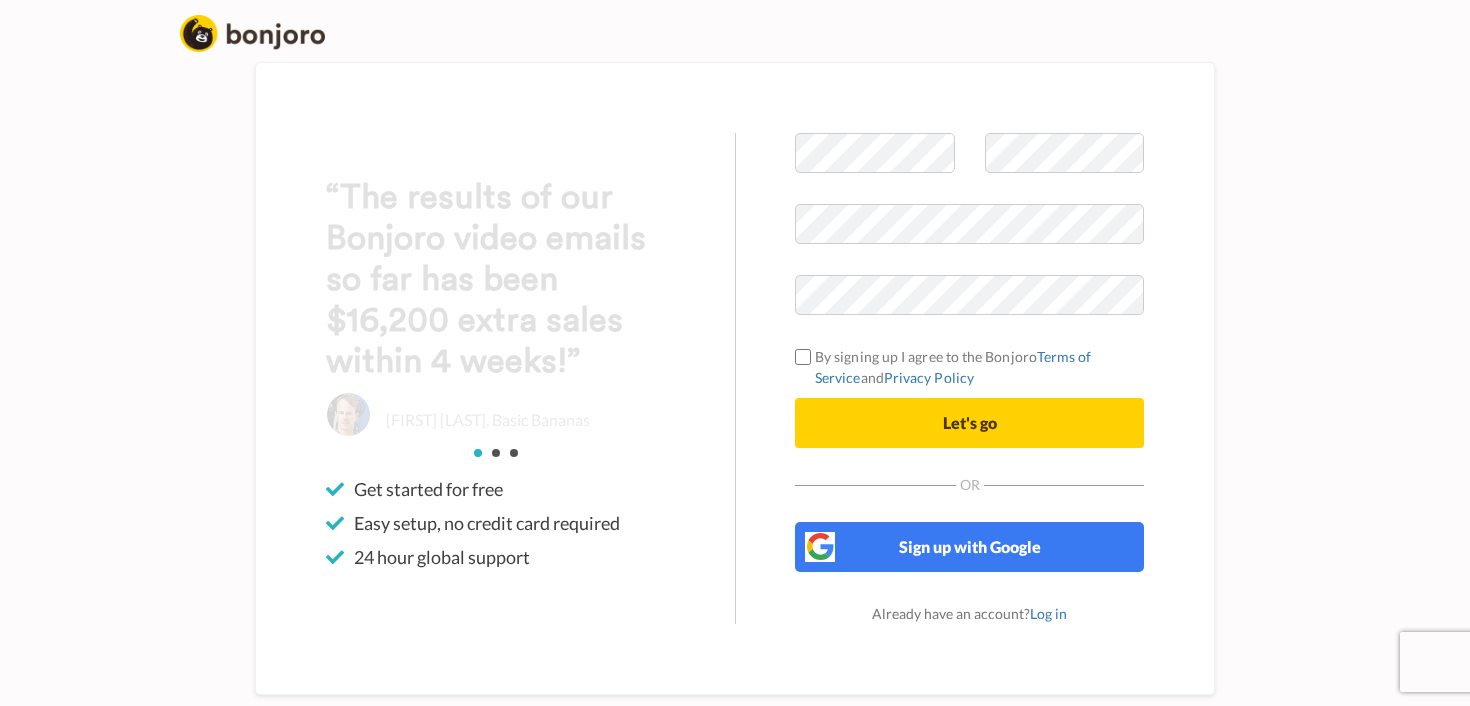 scroll, scrollTop: 0, scrollLeft: 0, axis: both 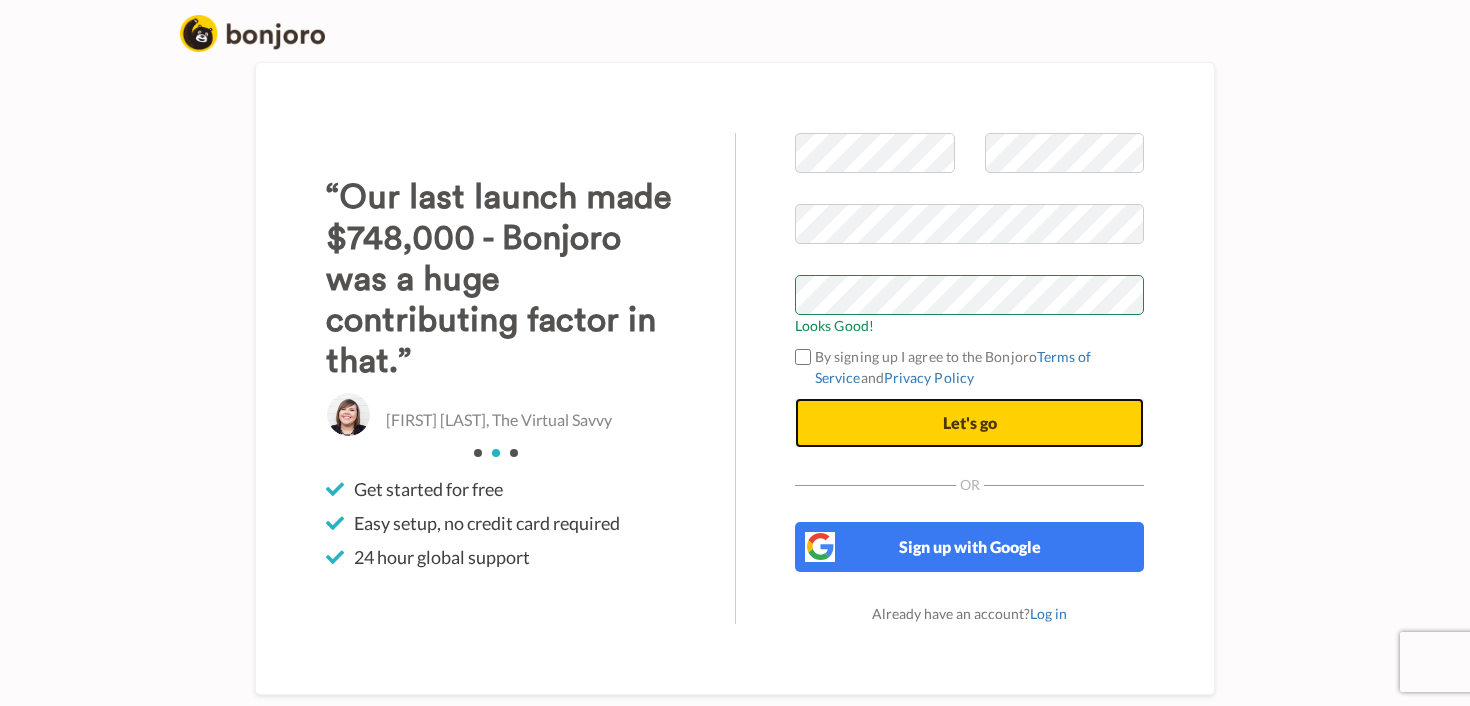 click on "Let's go" at bounding box center [969, 423] 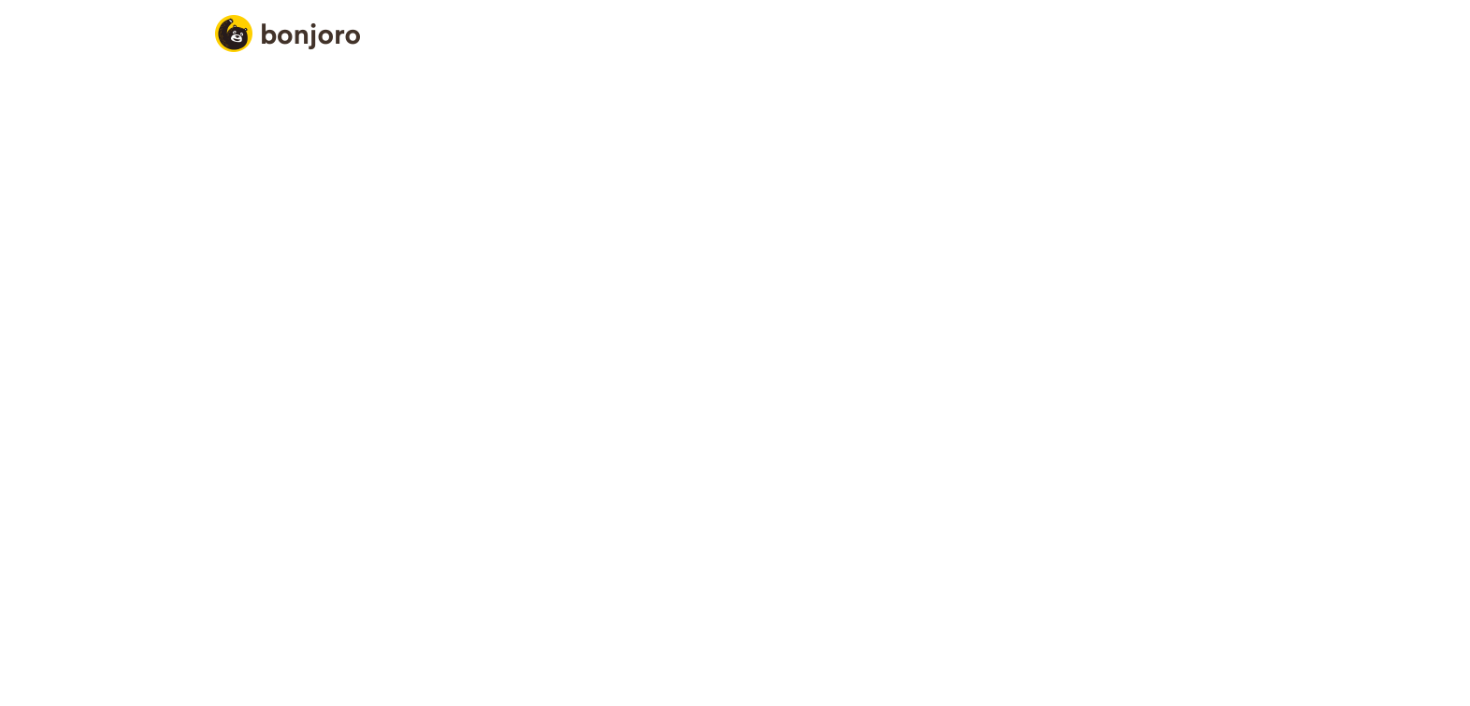 scroll, scrollTop: 0, scrollLeft: 0, axis: both 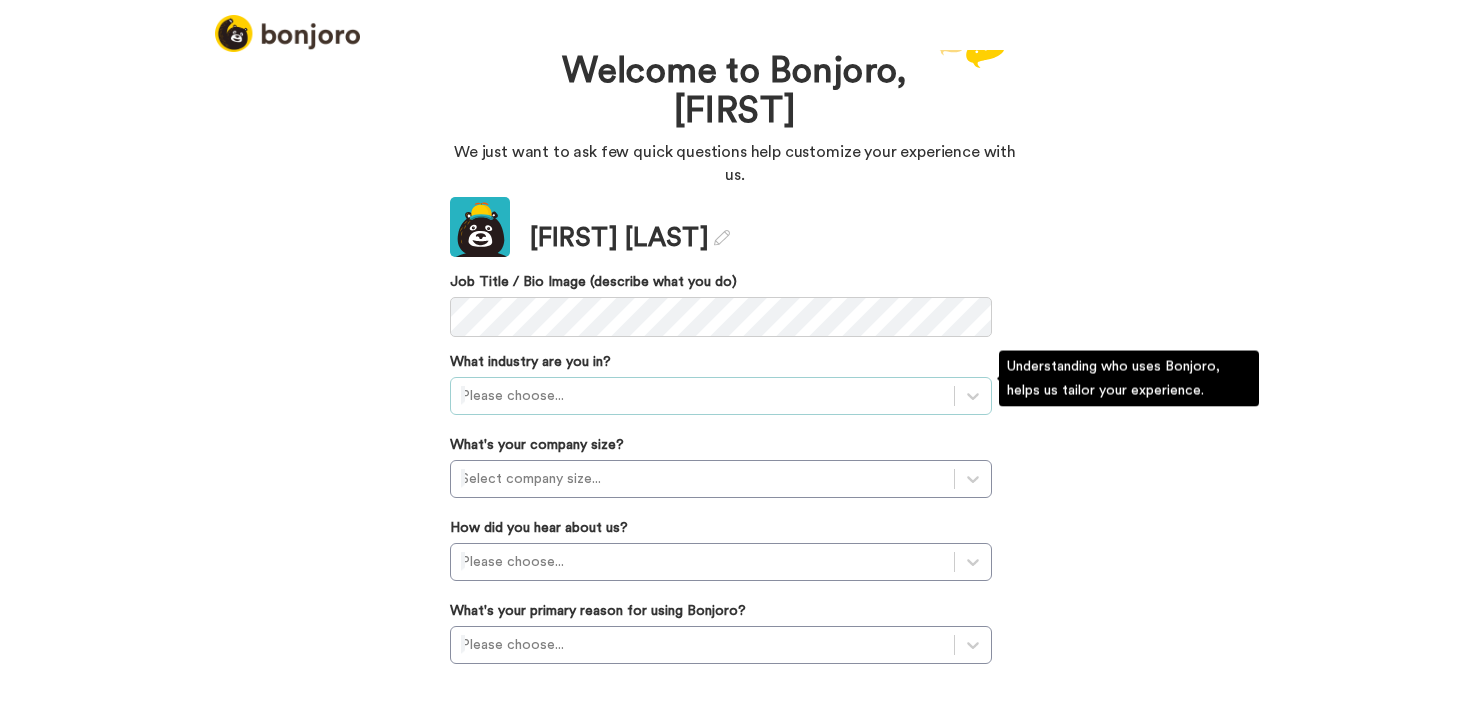 click on "Please choose..." at bounding box center (702, 396) 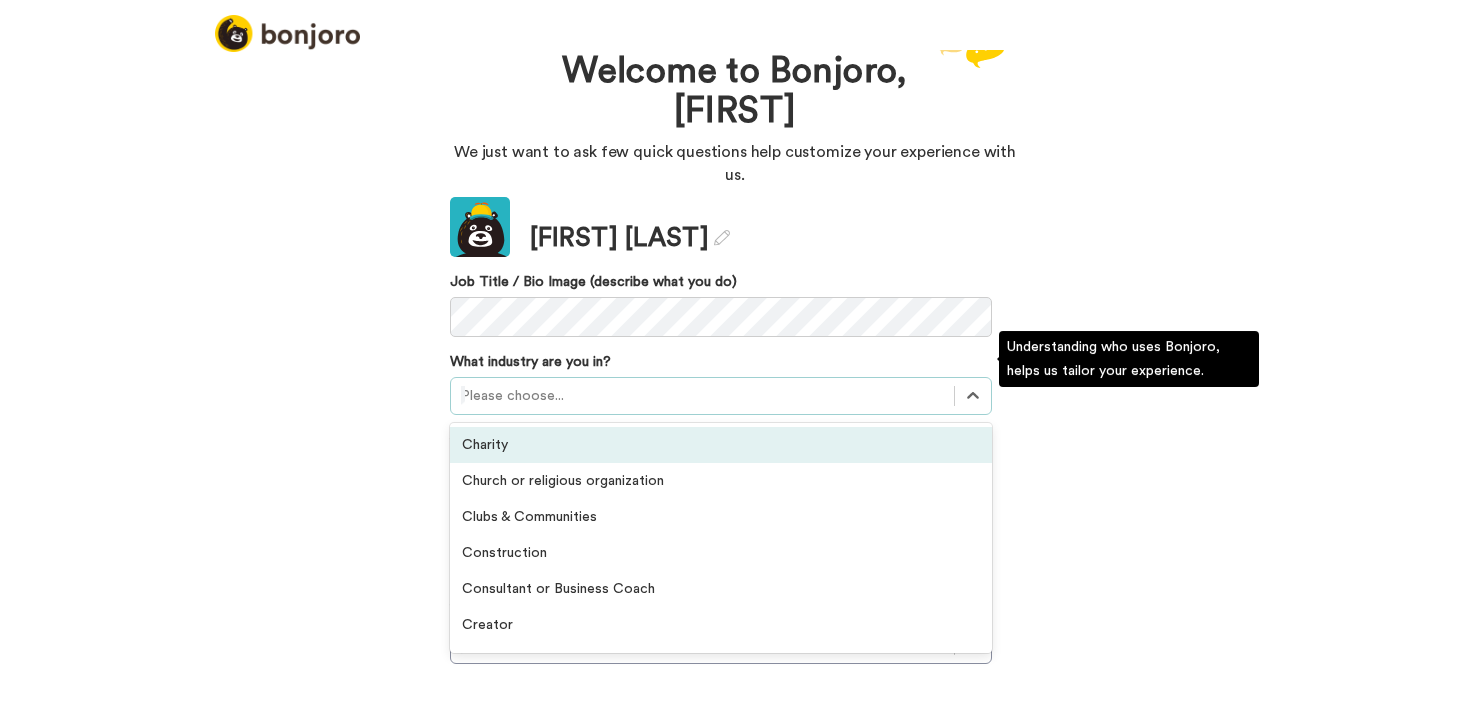 scroll, scrollTop: 20, scrollLeft: 0, axis: vertical 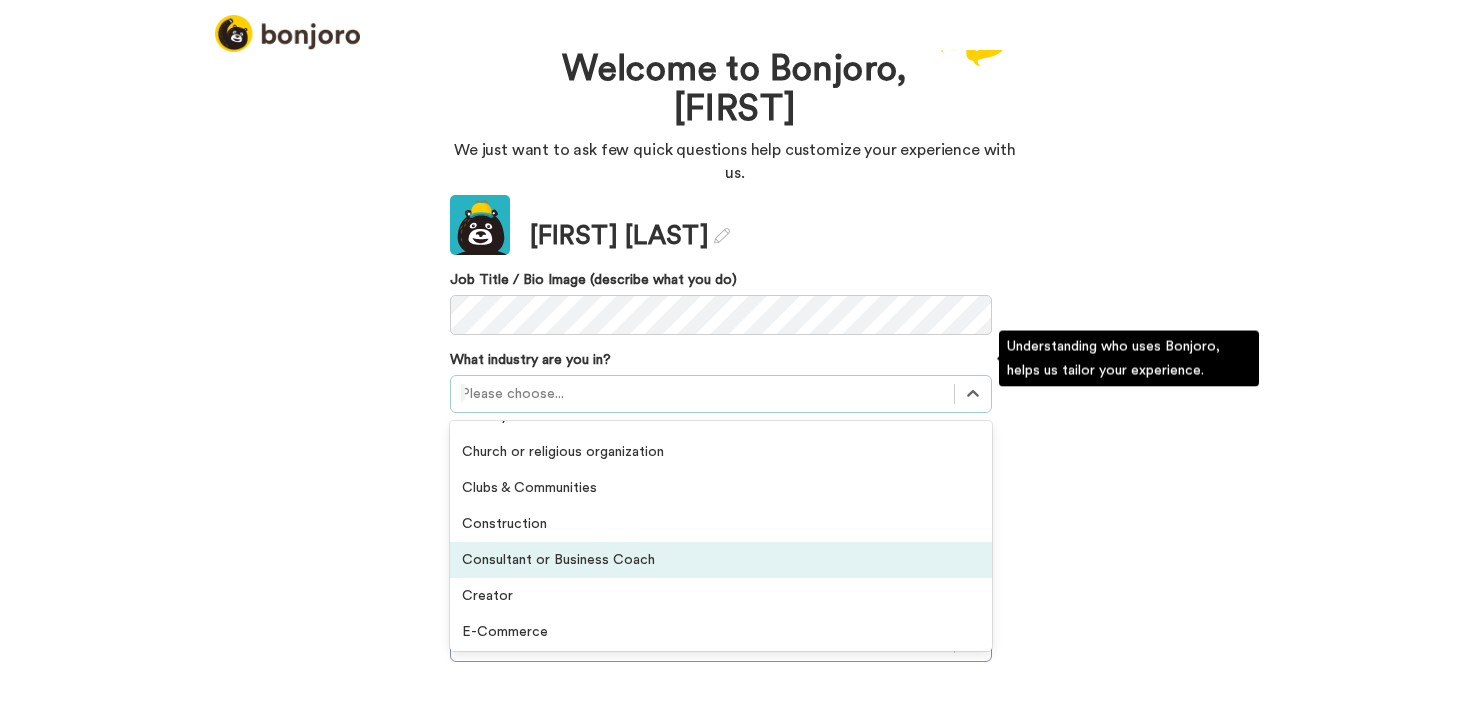 click on "Consultant or Business Coach" at bounding box center [721, 560] 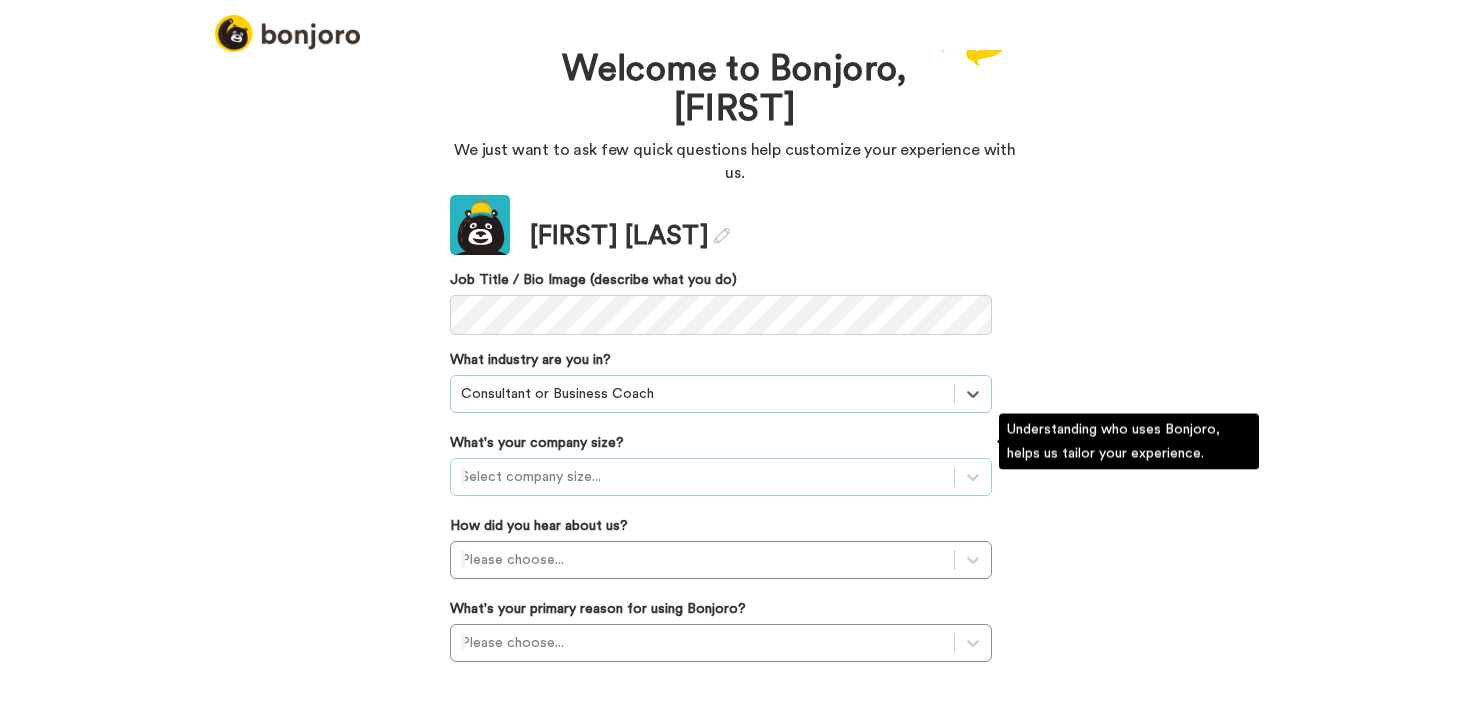 click at bounding box center (702, 477) 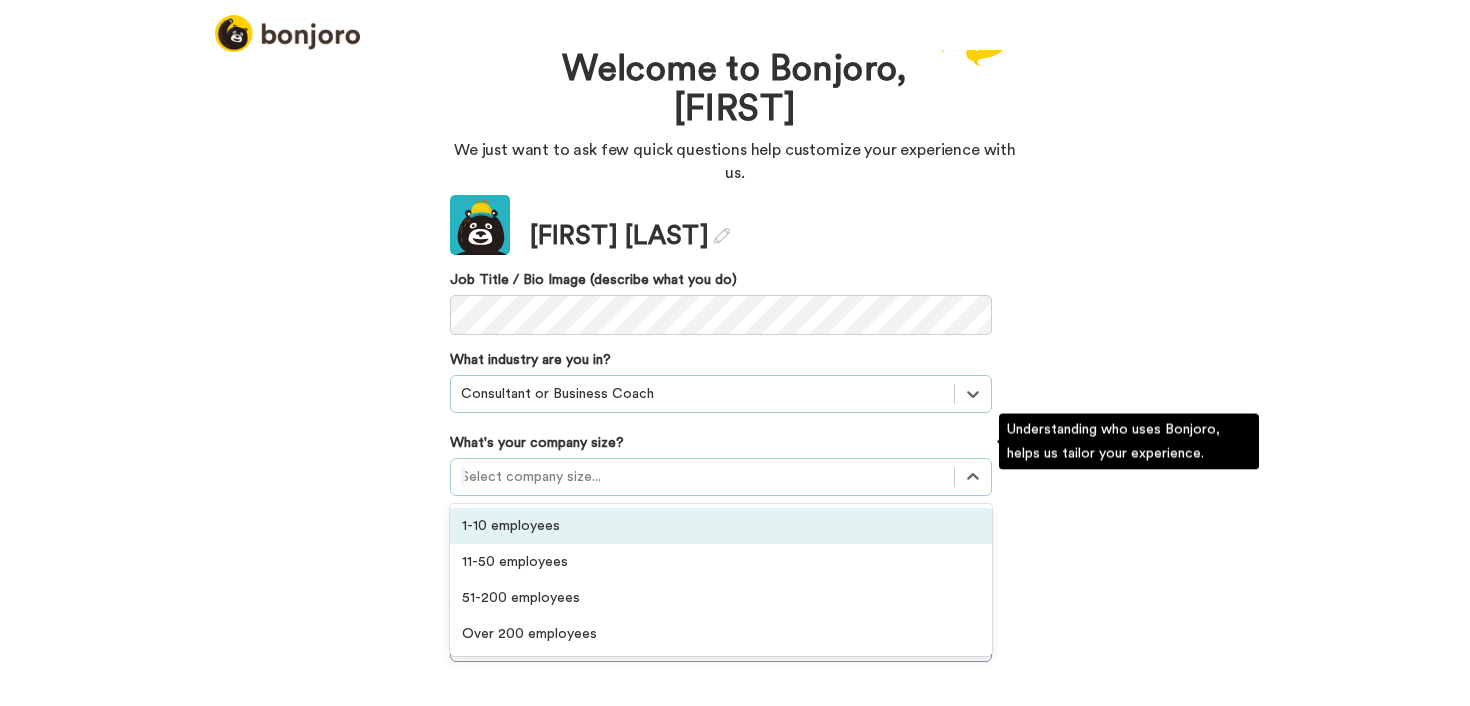 click on "1-10 employees" at bounding box center (721, 526) 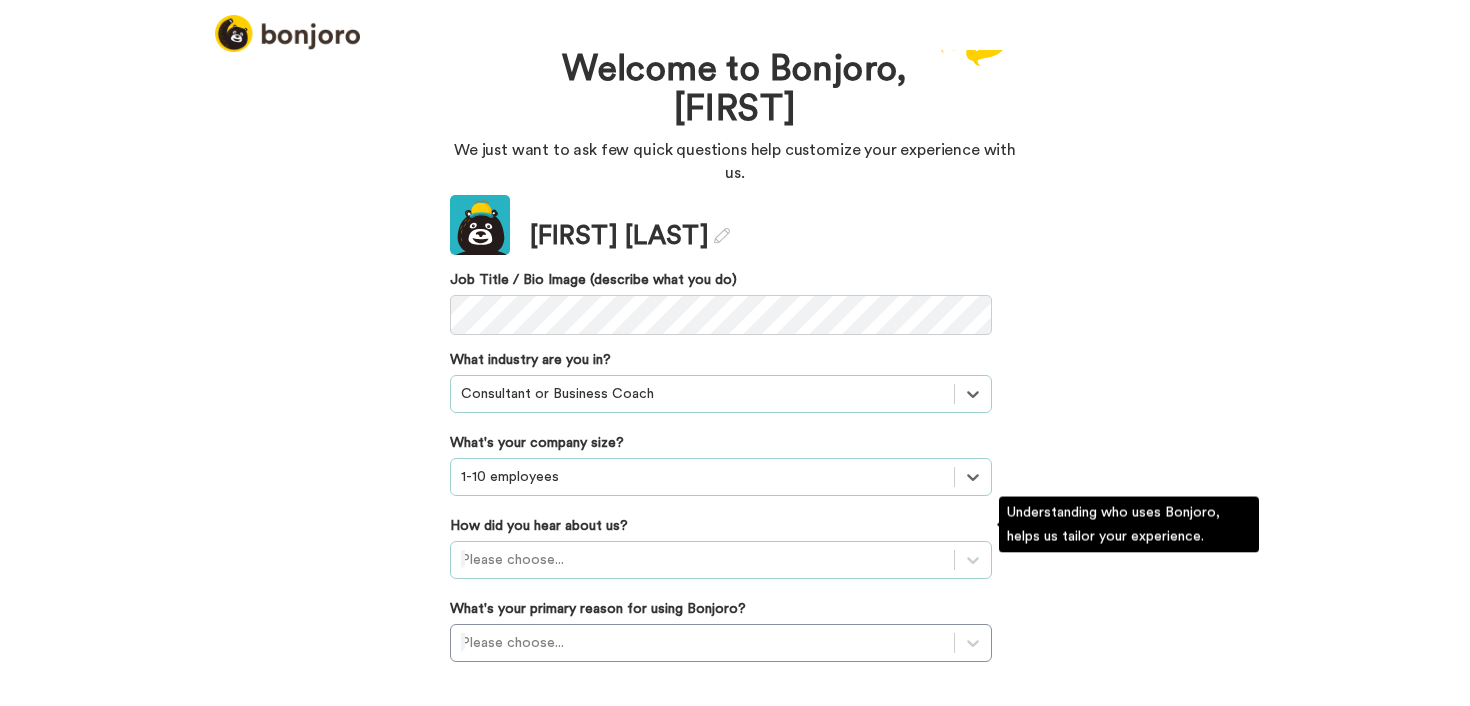 click on "Please choose..." at bounding box center (721, 560) 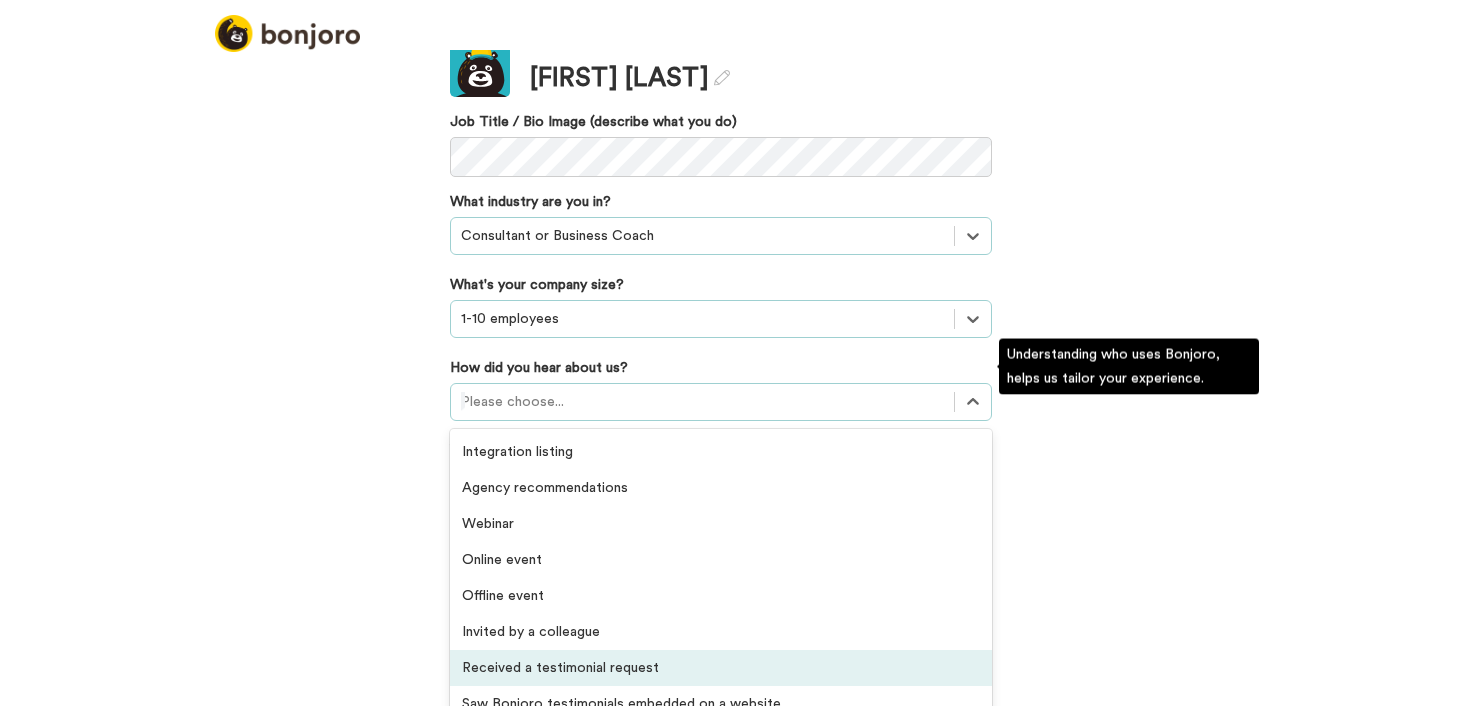 scroll, scrollTop: 428, scrollLeft: 0, axis: vertical 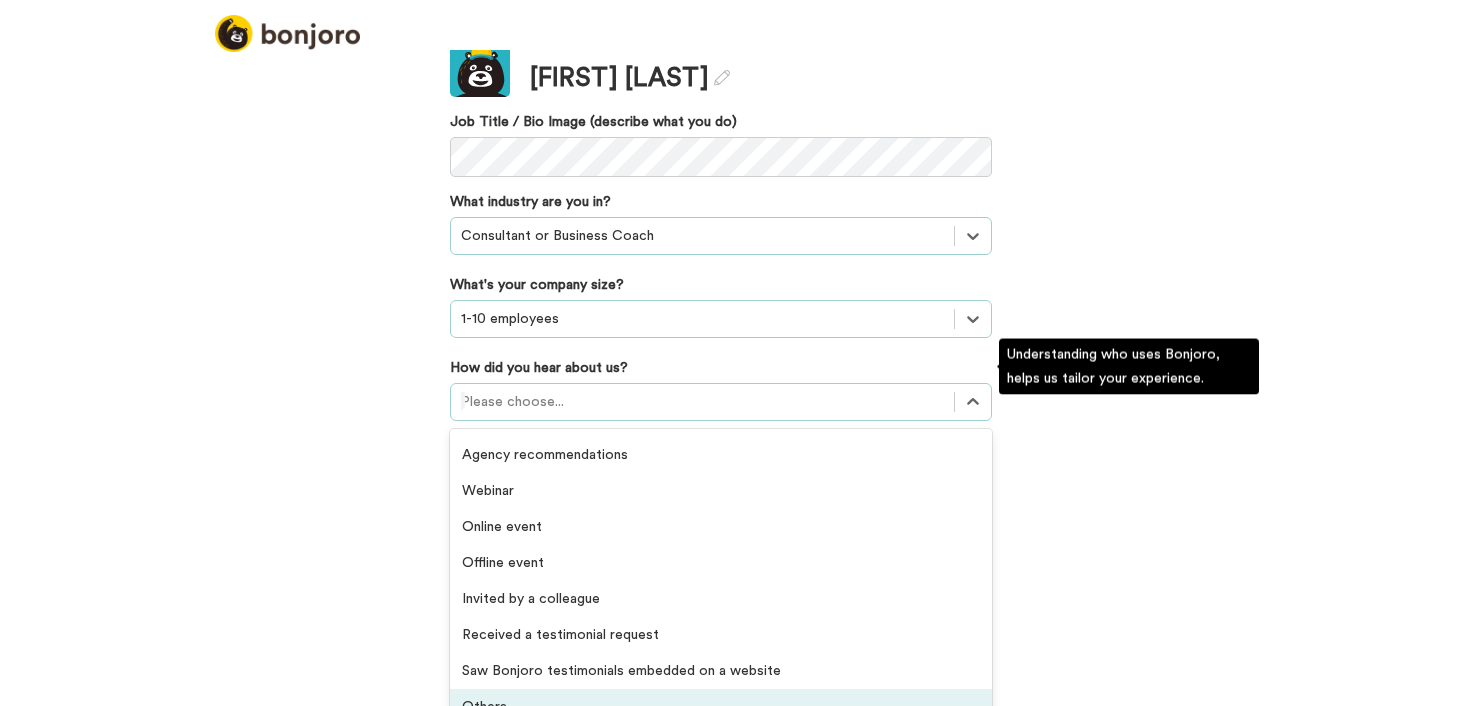 click on "Others" at bounding box center (721, 707) 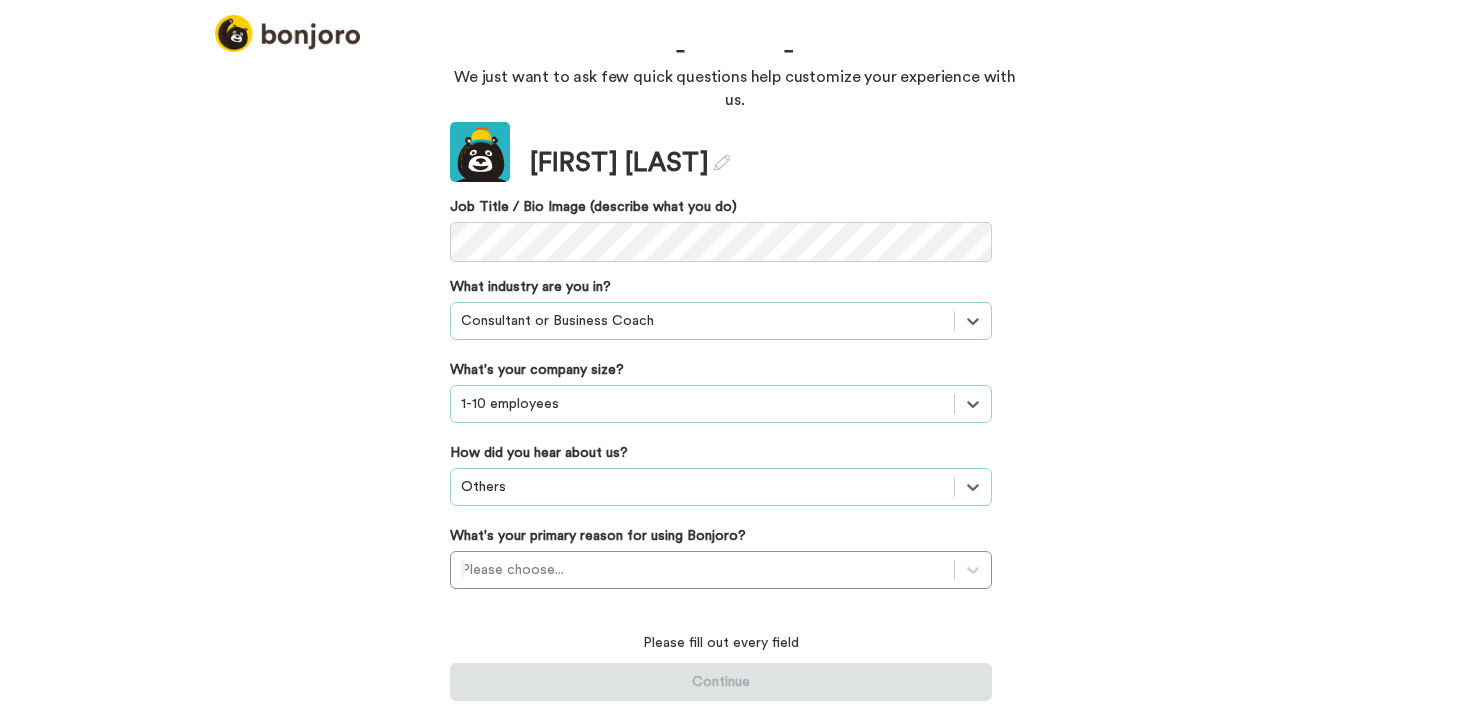scroll, scrollTop: 70, scrollLeft: 0, axis: vertical 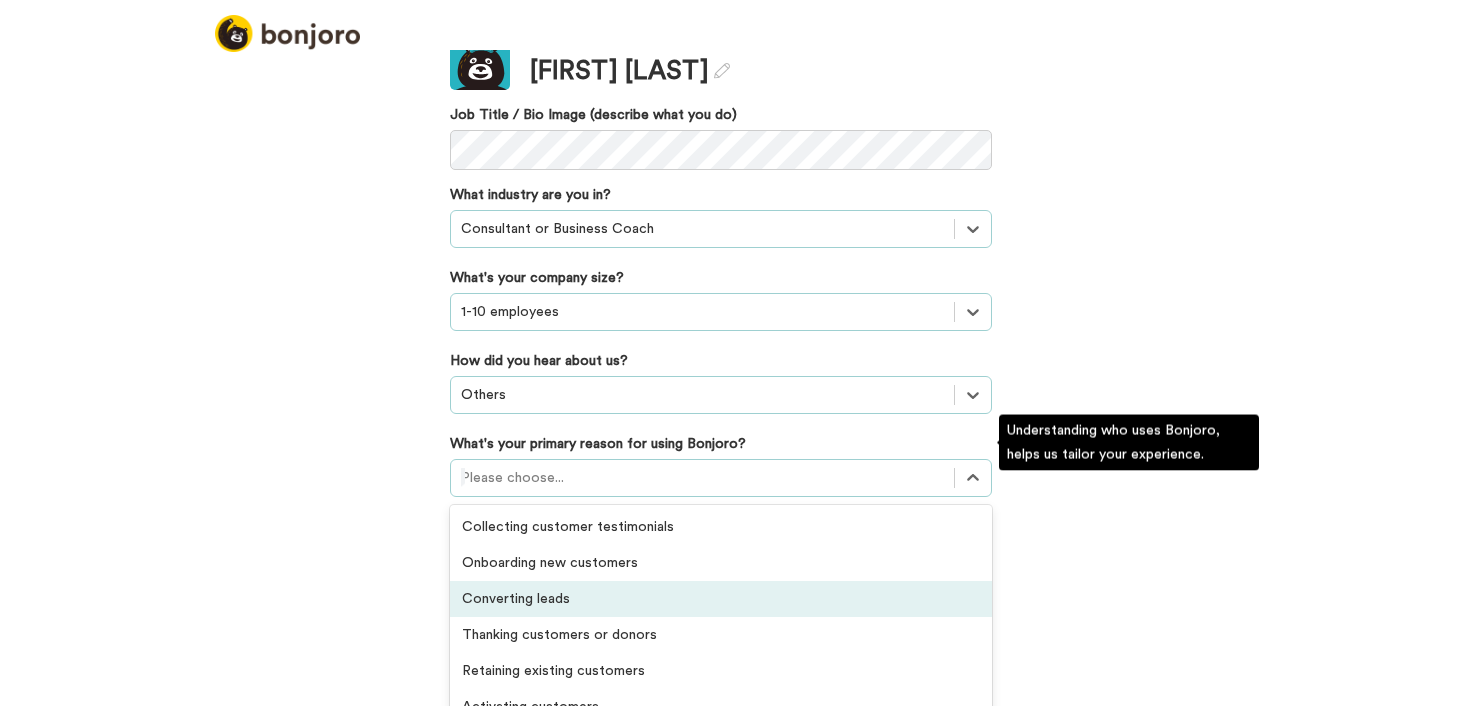 click on "option Converting leads focused, 3 of 6. 6 results available. Use Up and Down to choose options, press Enter to select the currently focused option, press Escape to exit the menu, press Tab to select the option and exit the menu. Please choose... Collecting customer testimonials Onboarding new customers Converting leads Thanking customers or donors Retaining existing customers Activating customers" at bounding box center (721, 478) 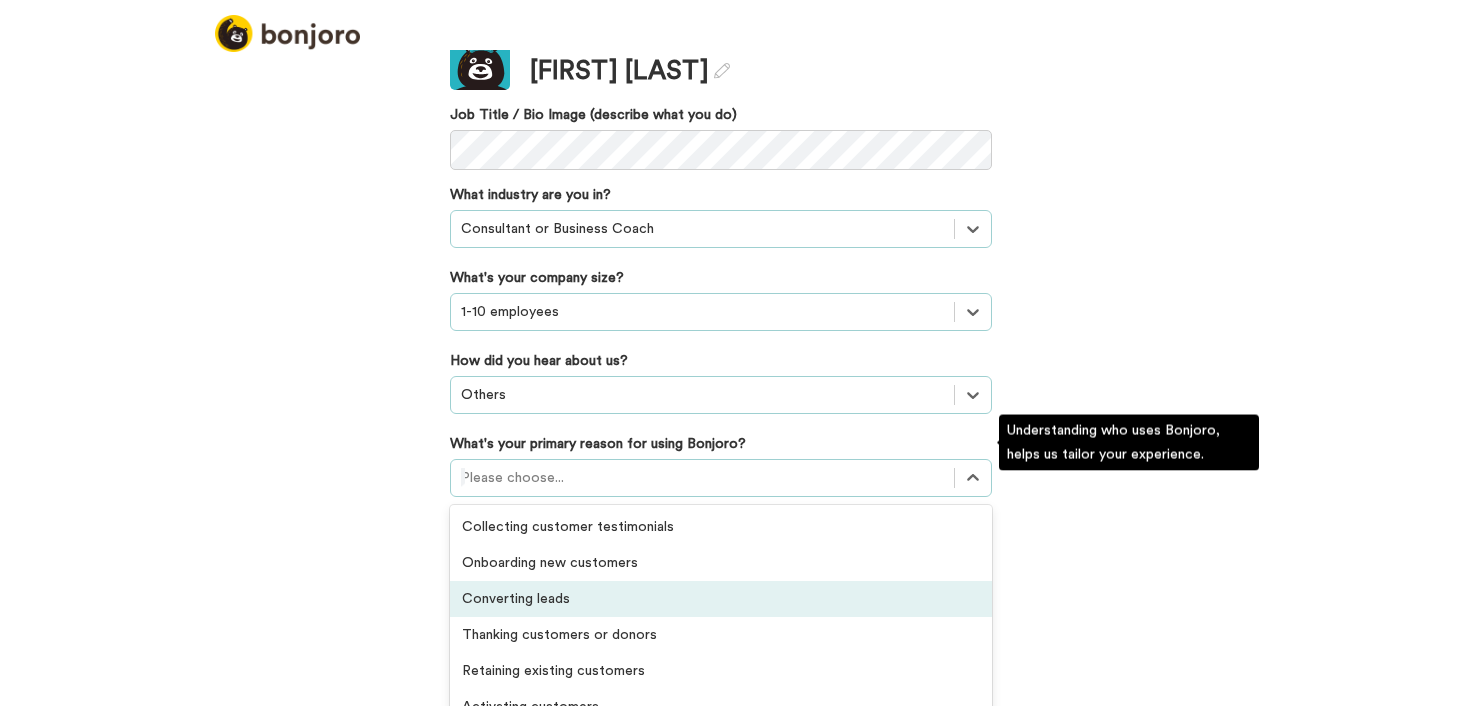 click on "Converting leads" at bounding box center (721, 599) 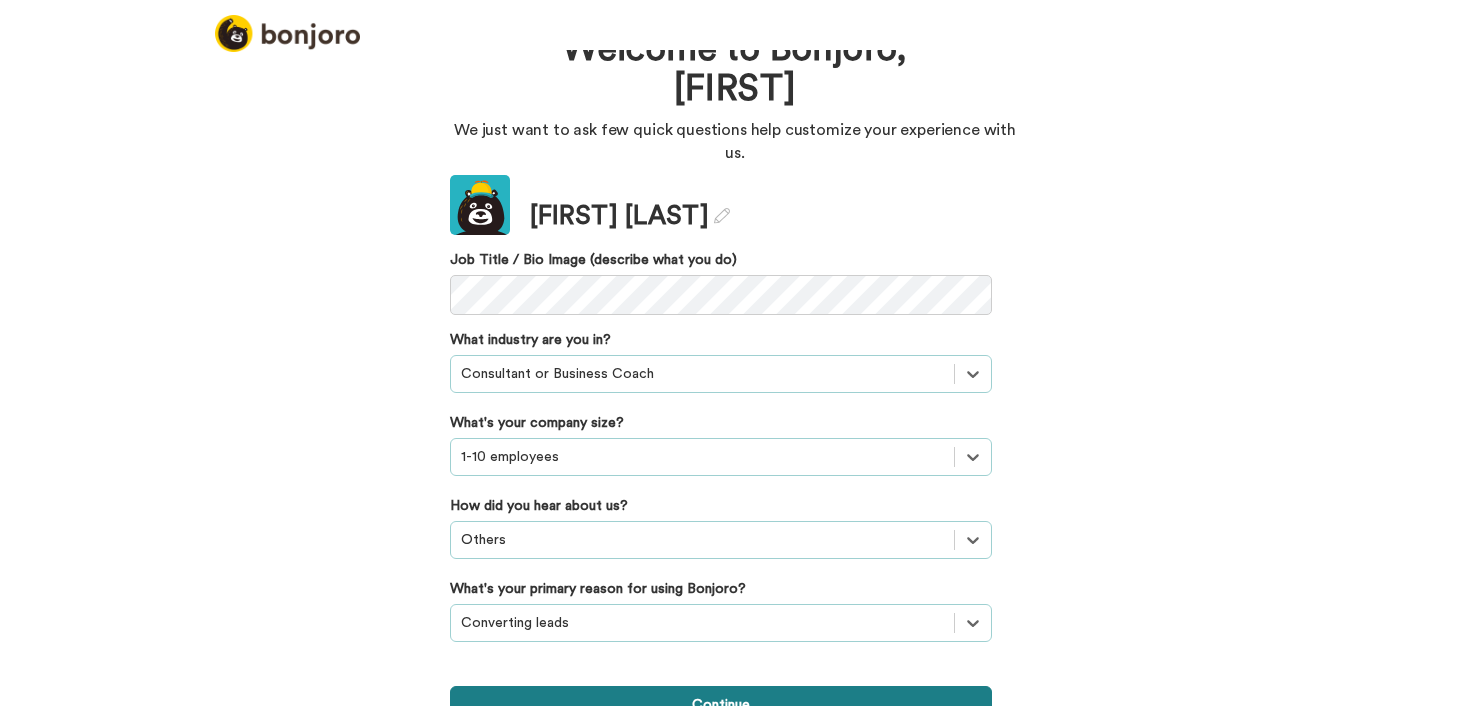 click on "Continue" at bounding box center [721, 705] 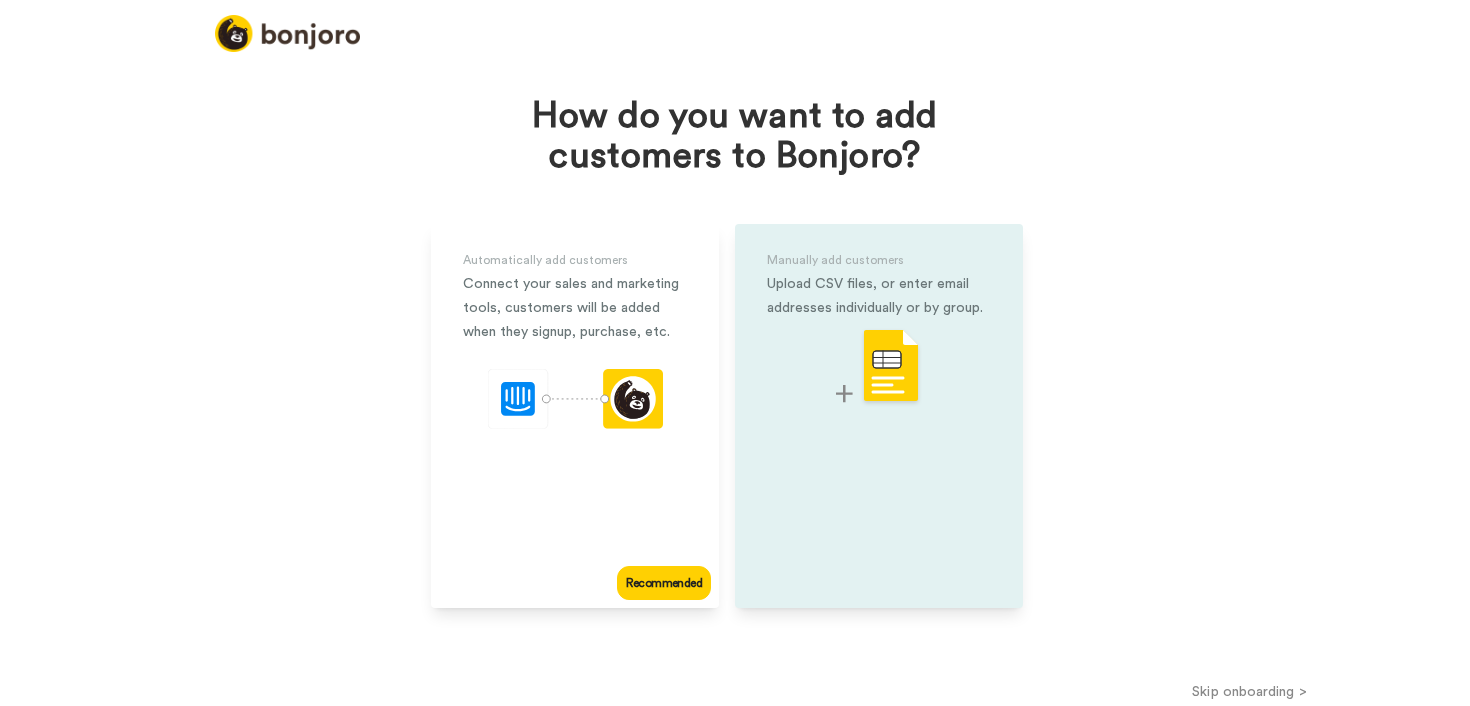 scroll, scrollTop: 49, scrollLeft: 0, axis: vertical 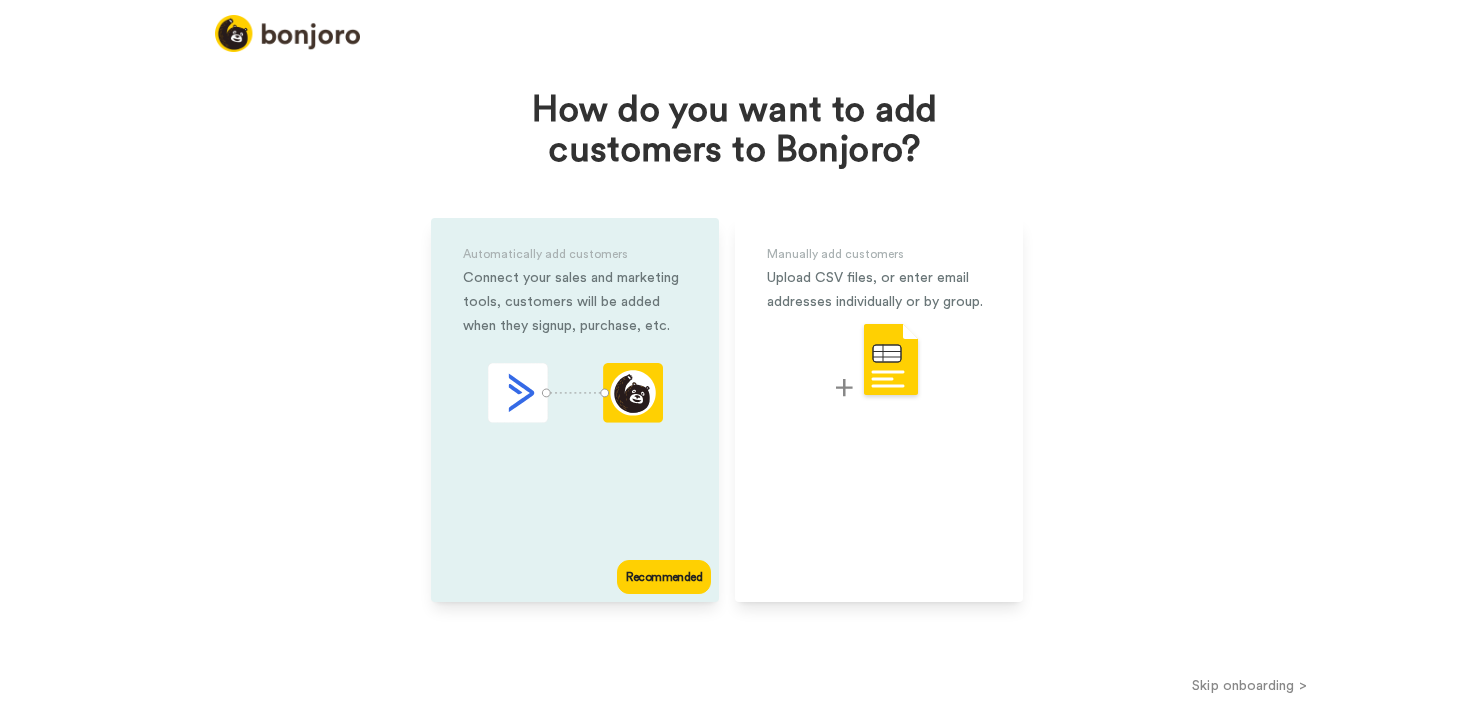 click on "Connect your sales and marketing tools, customers will be added when they signup, purchase, etc." at bounding box center (575, 302) 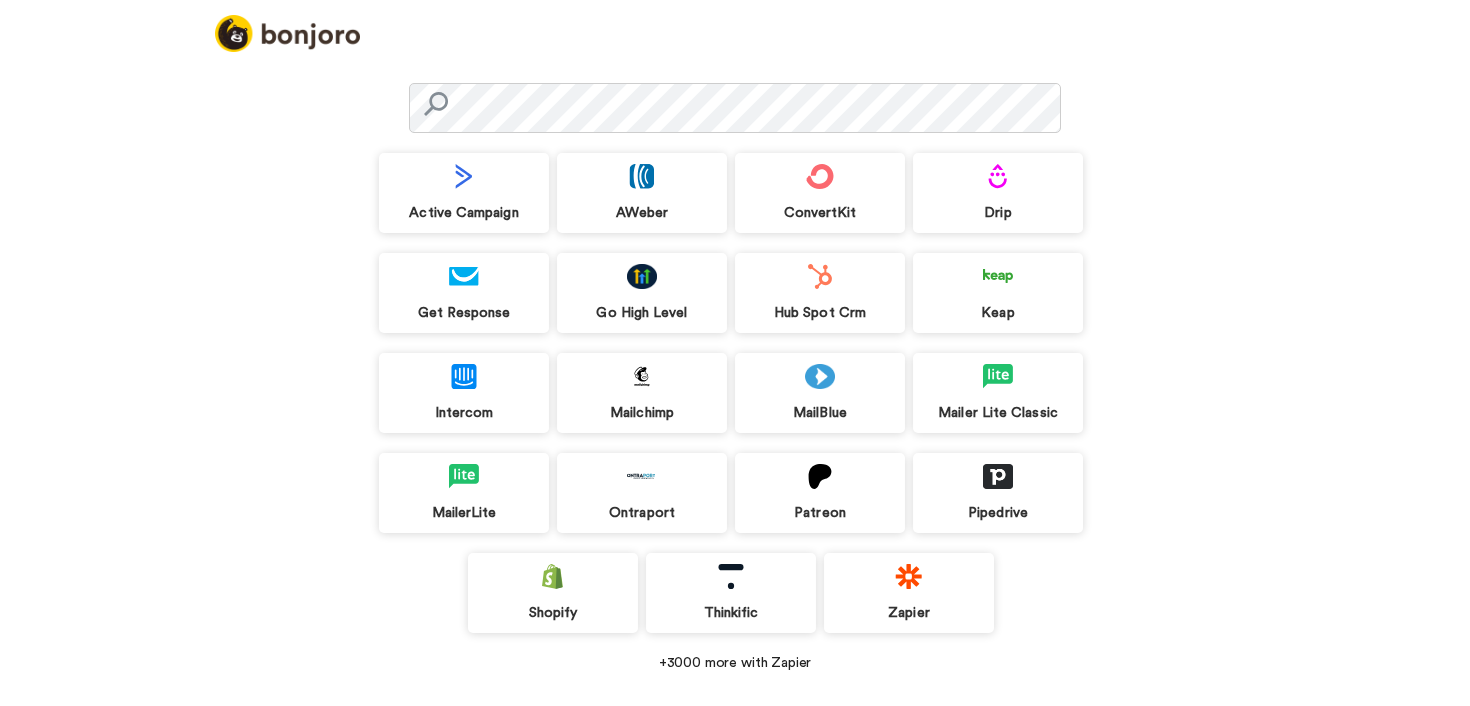scroll, scrollTop: 123, scrollLeft: 0, axis: vertical 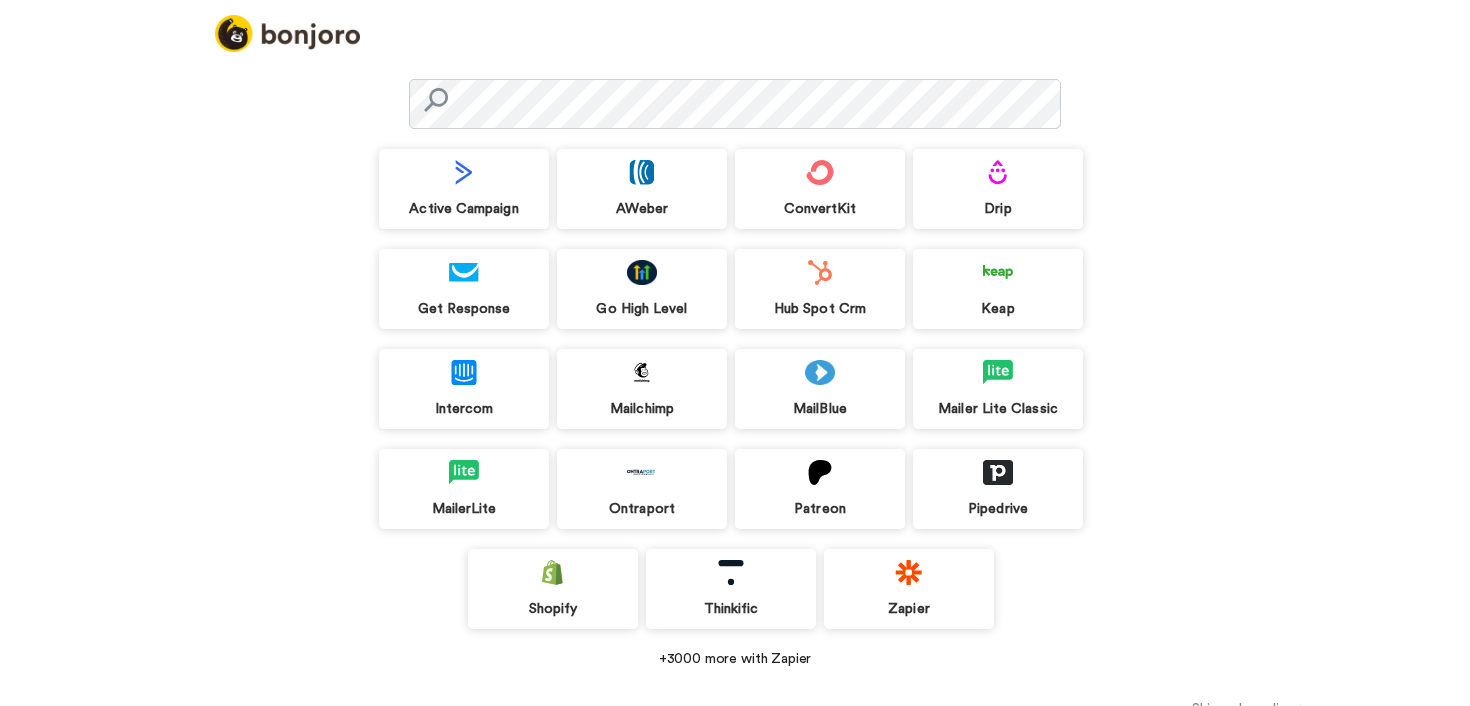 click on "Go High Level" at bounding box center (642, 309) 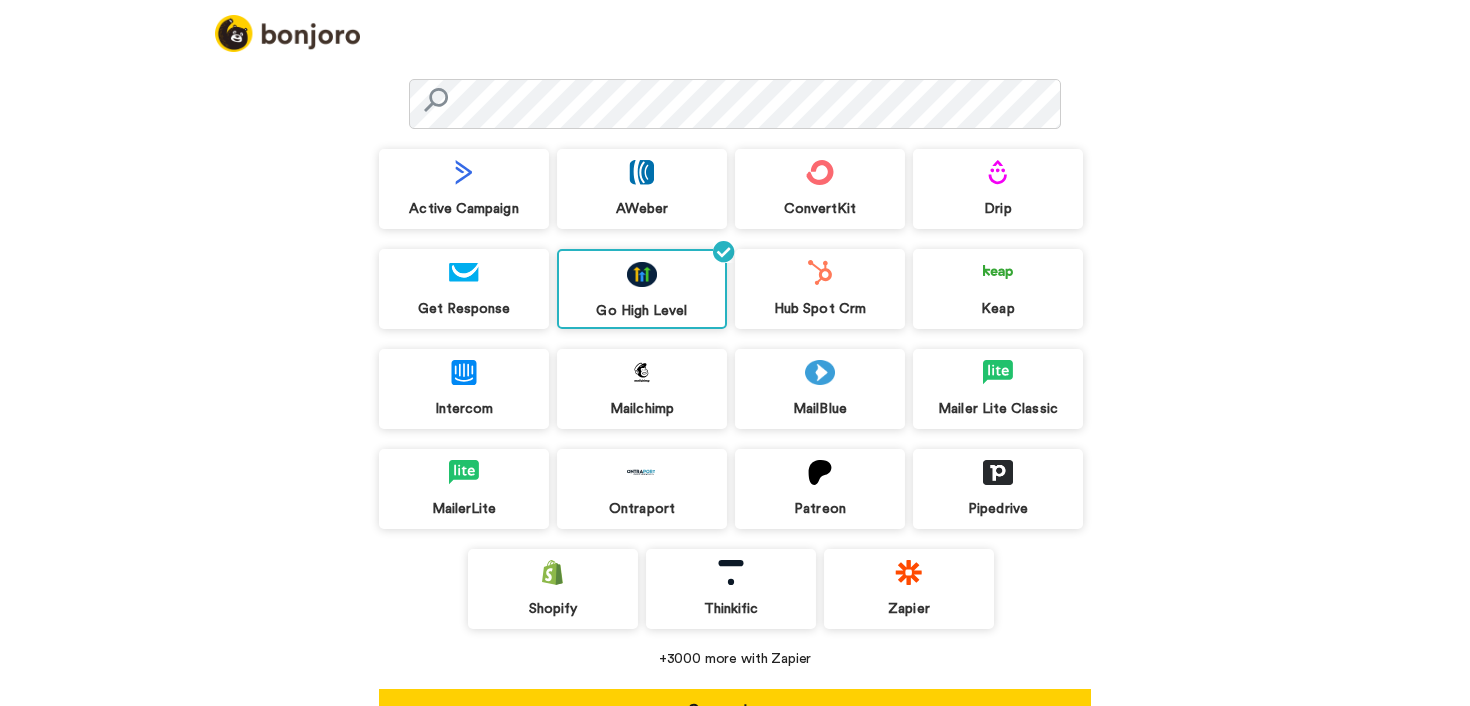 scroll, scrollTop: 187, scrollLeft: 0, axis: vertical 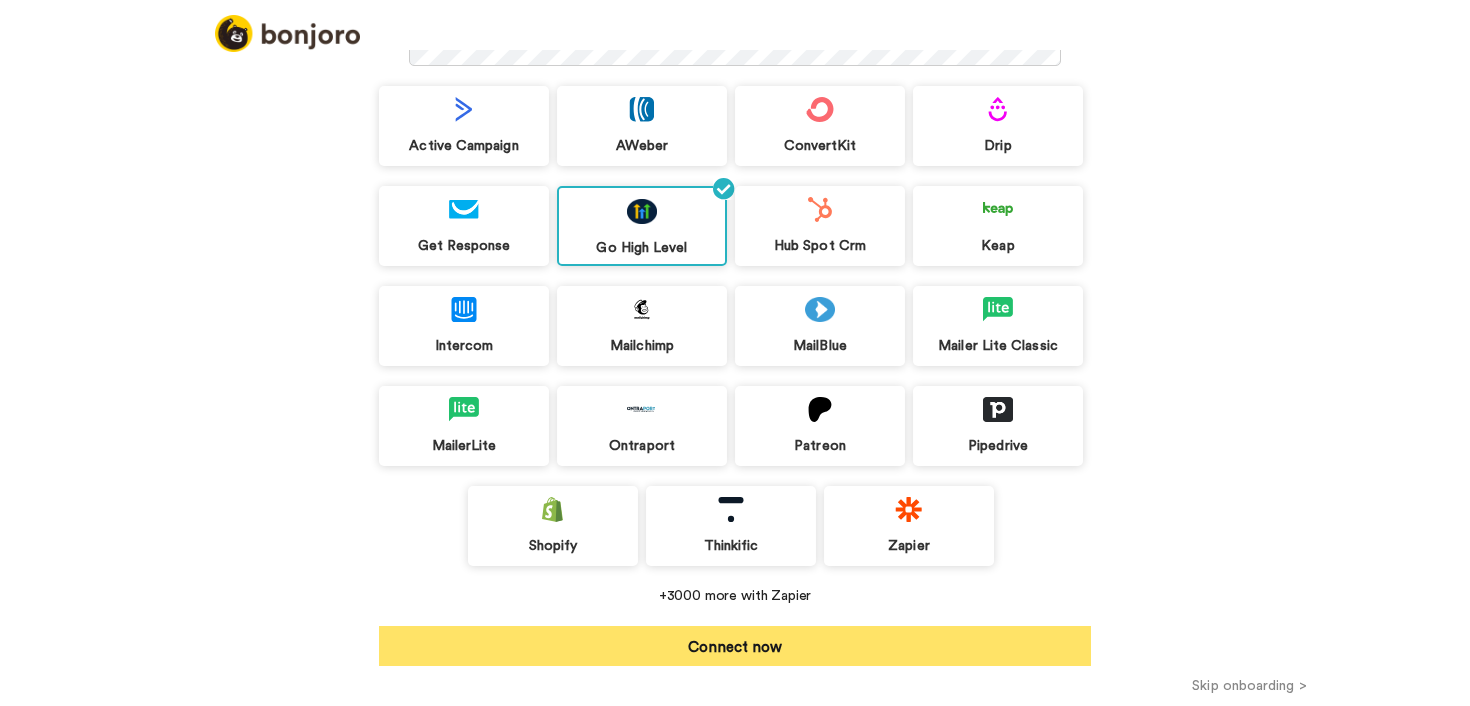 click on "Connect now" at bounding box center [735, 646] 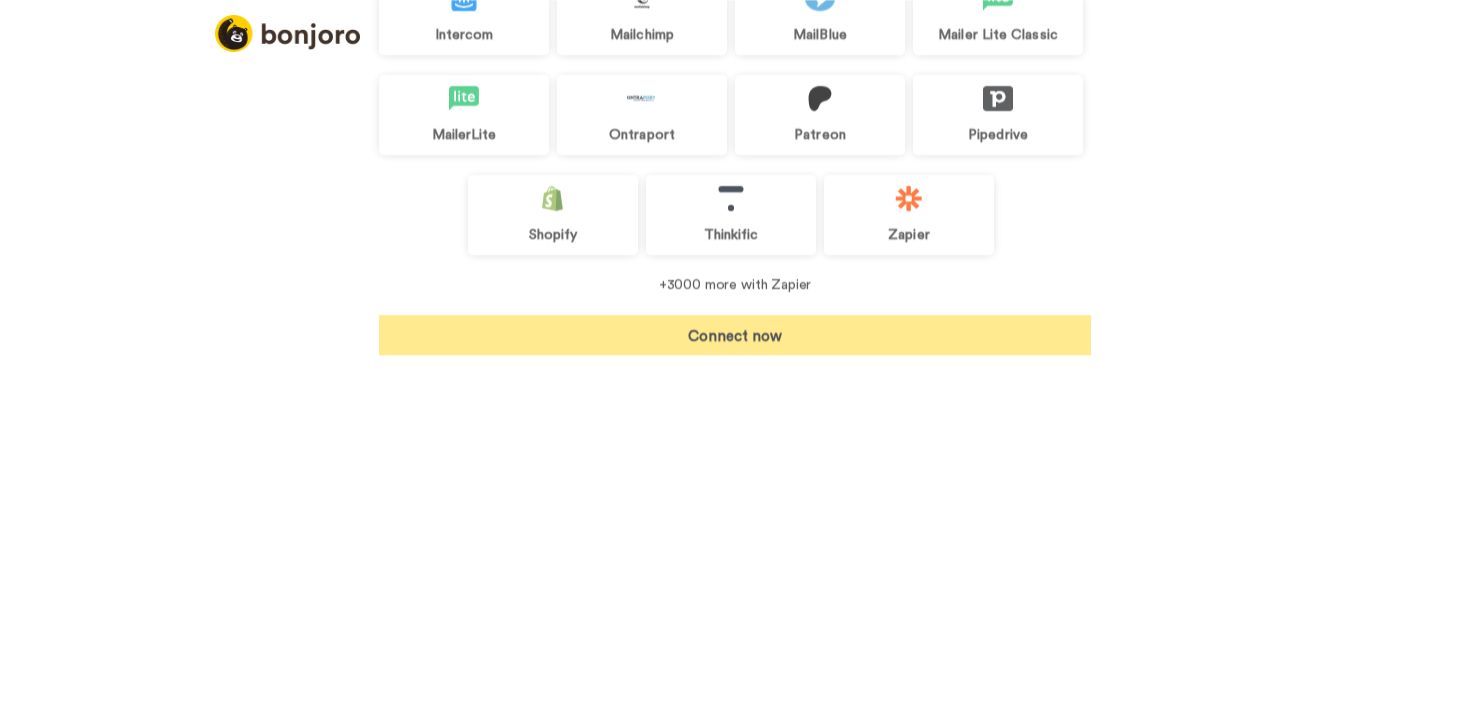 scroll, scrollTop: 156, scrollLeft: 0, axis: vertical 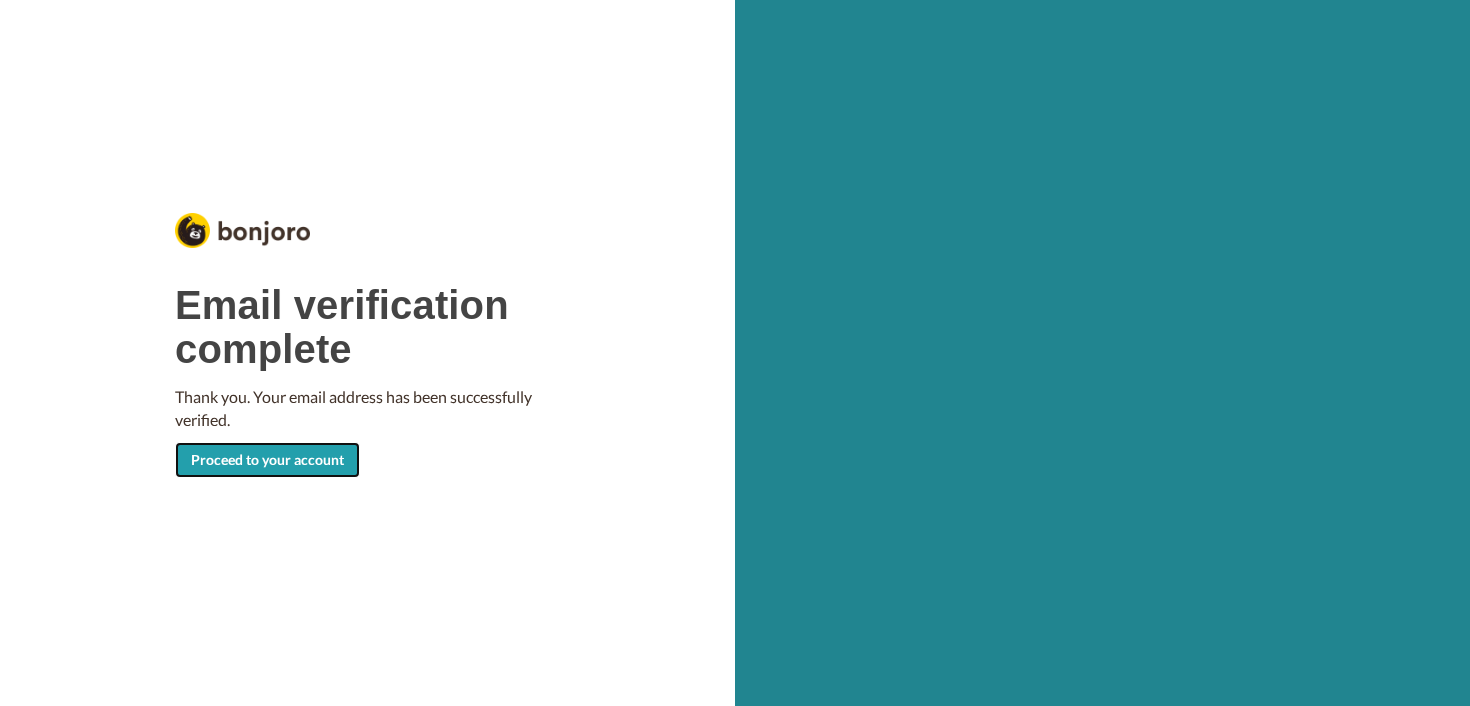 click on "Proceed to your account" at bounding box center (267, 460) 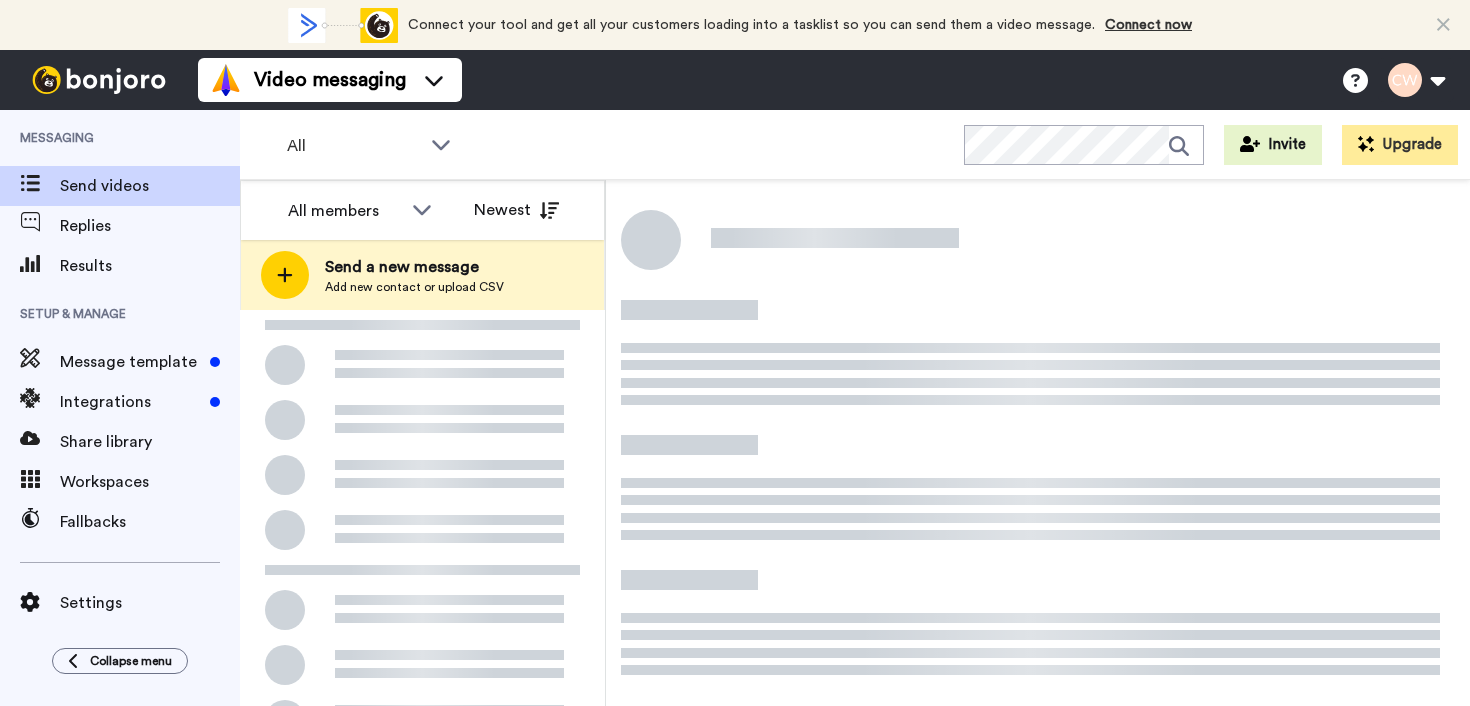 scroll, scrollTop: 0, scrollLeft: 0, axis: both 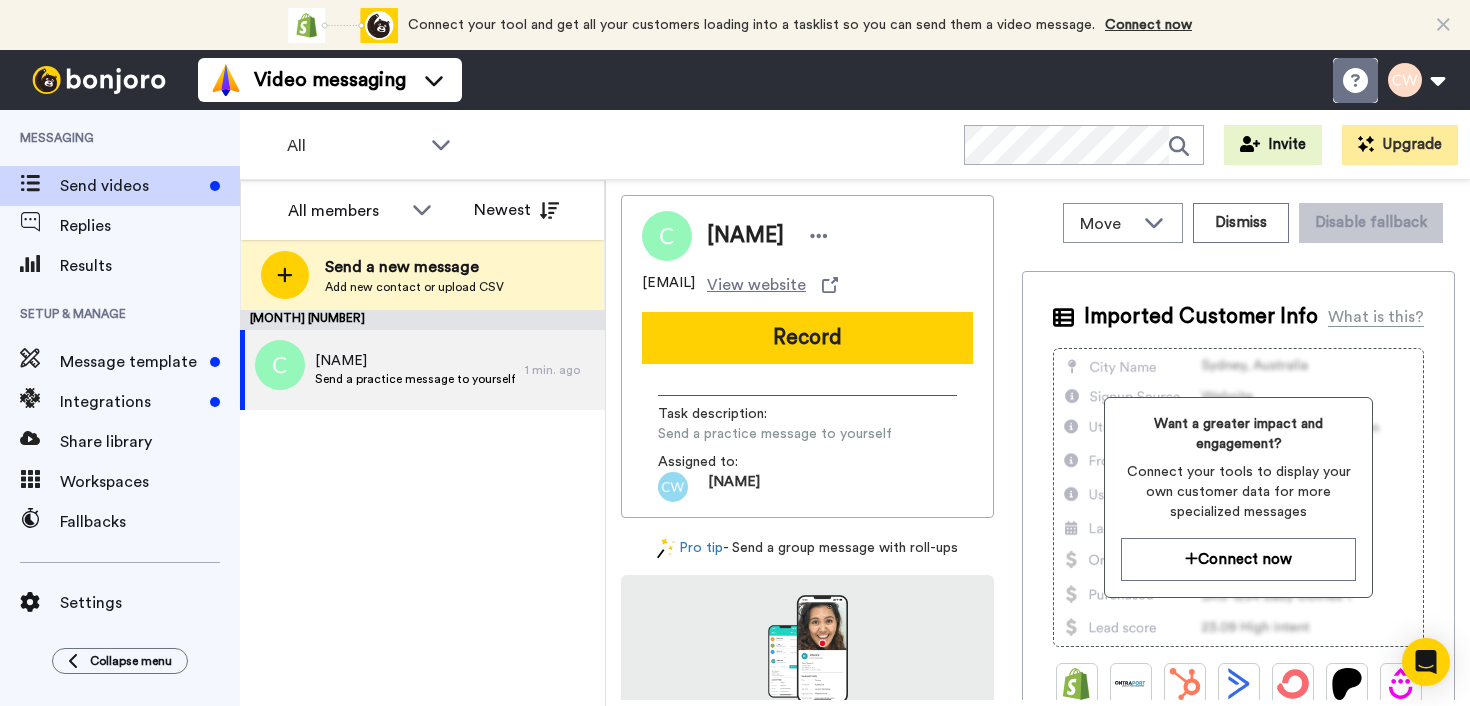 click 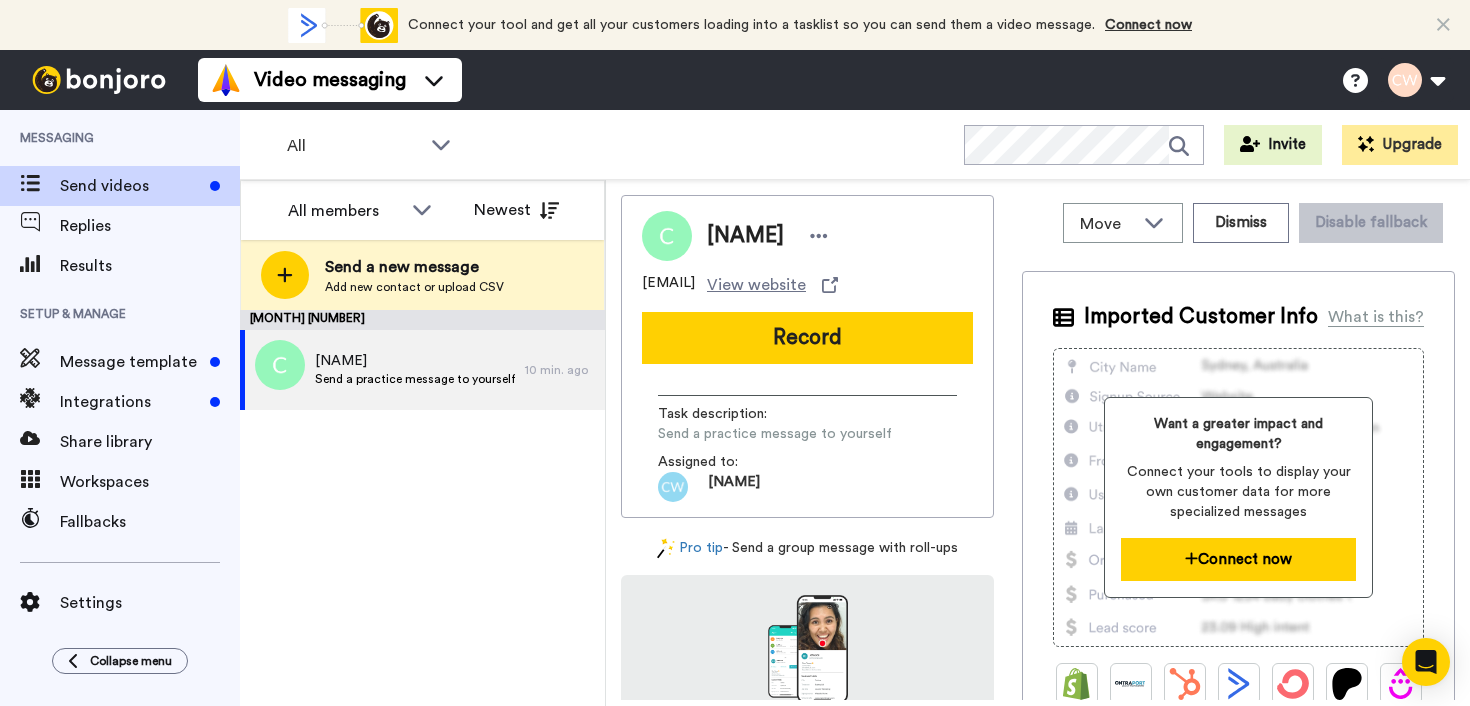click on "Connect now" at bounding box center [1238, 559] 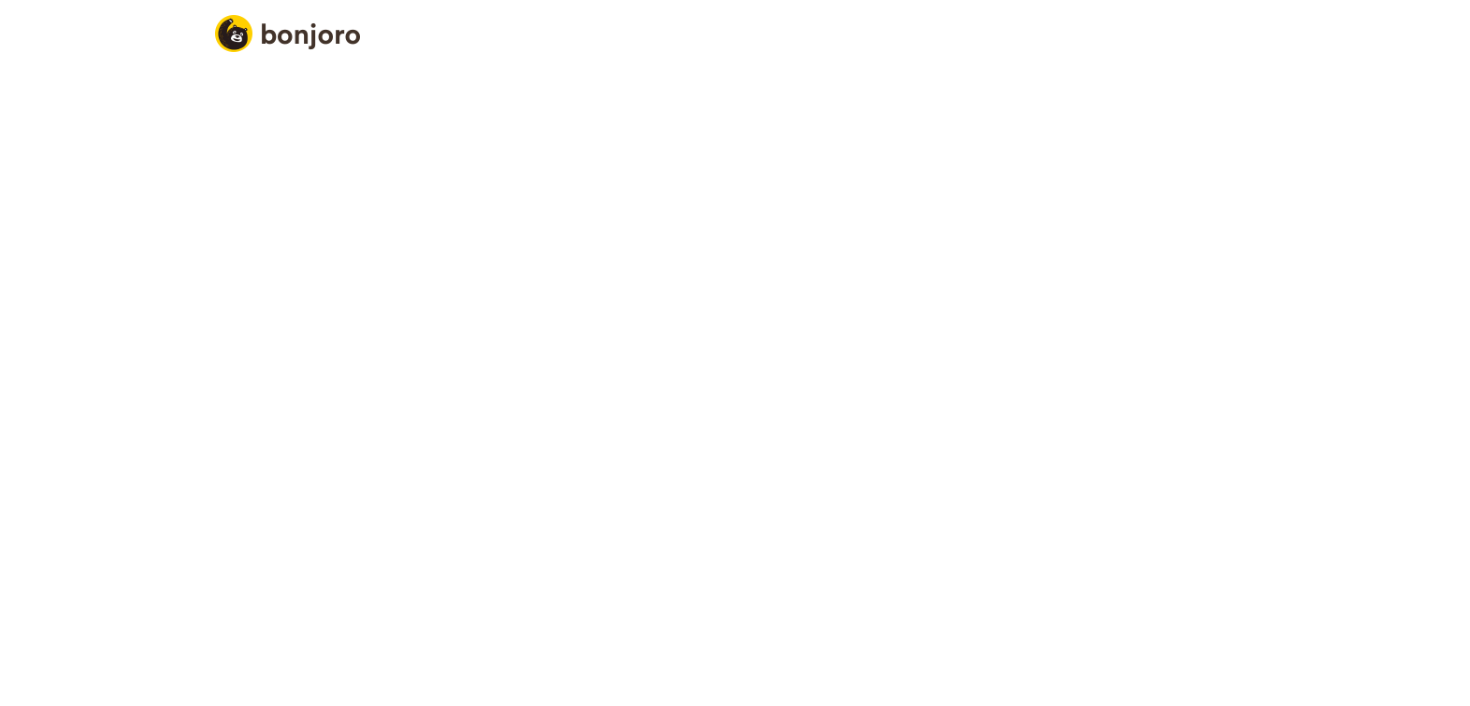 scroll, scrollTop: 0, scrollLeft: 0, axis: both 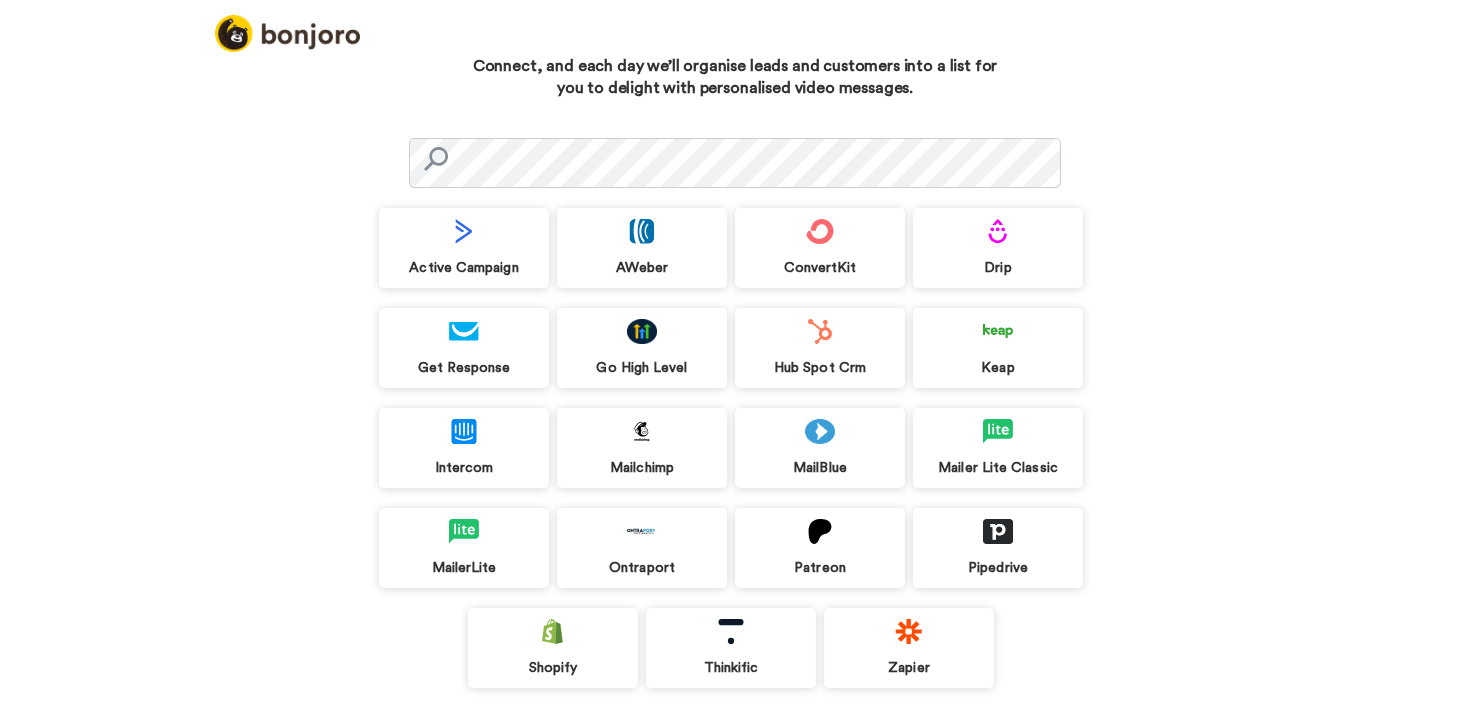 click on "Go High Level" at bounding box center [642, 368] 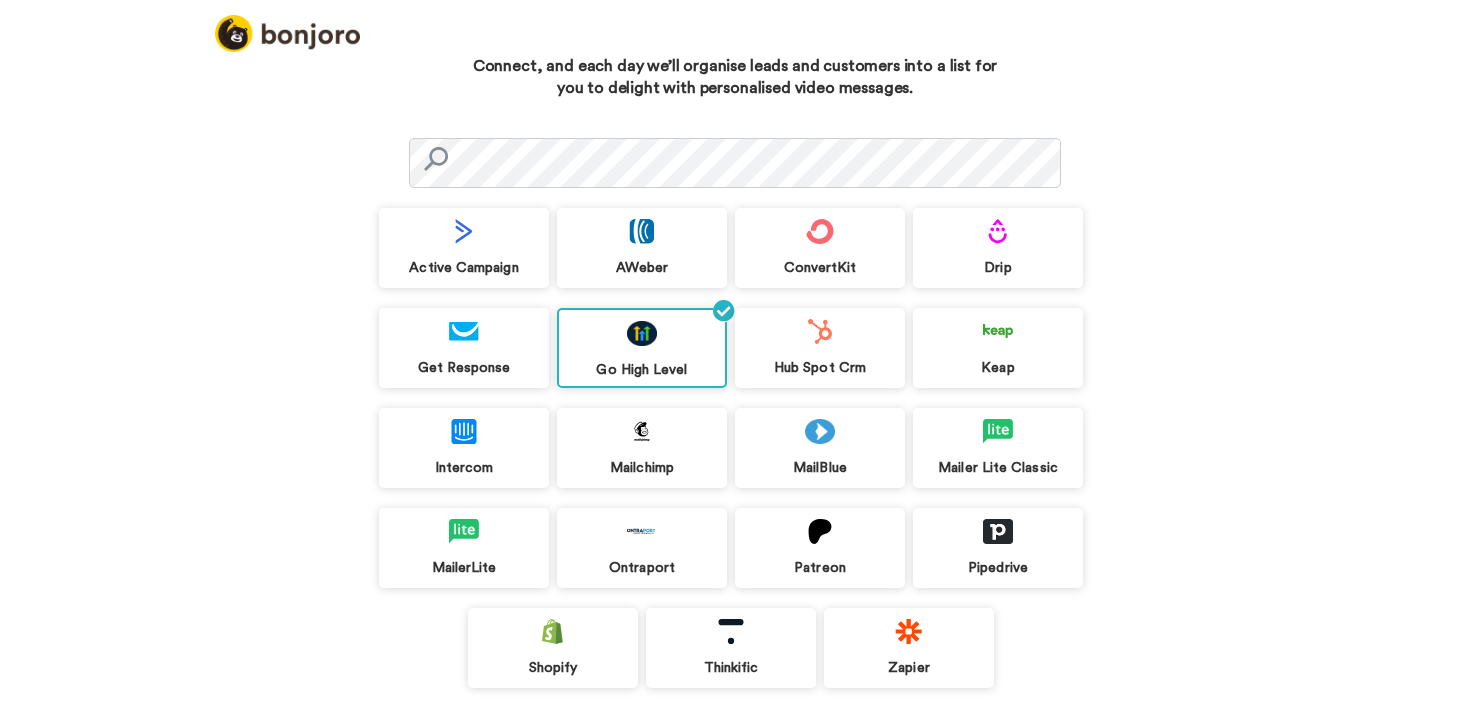 scroll, scrollTop: 187, scrollLeft: 0, axis: vertical 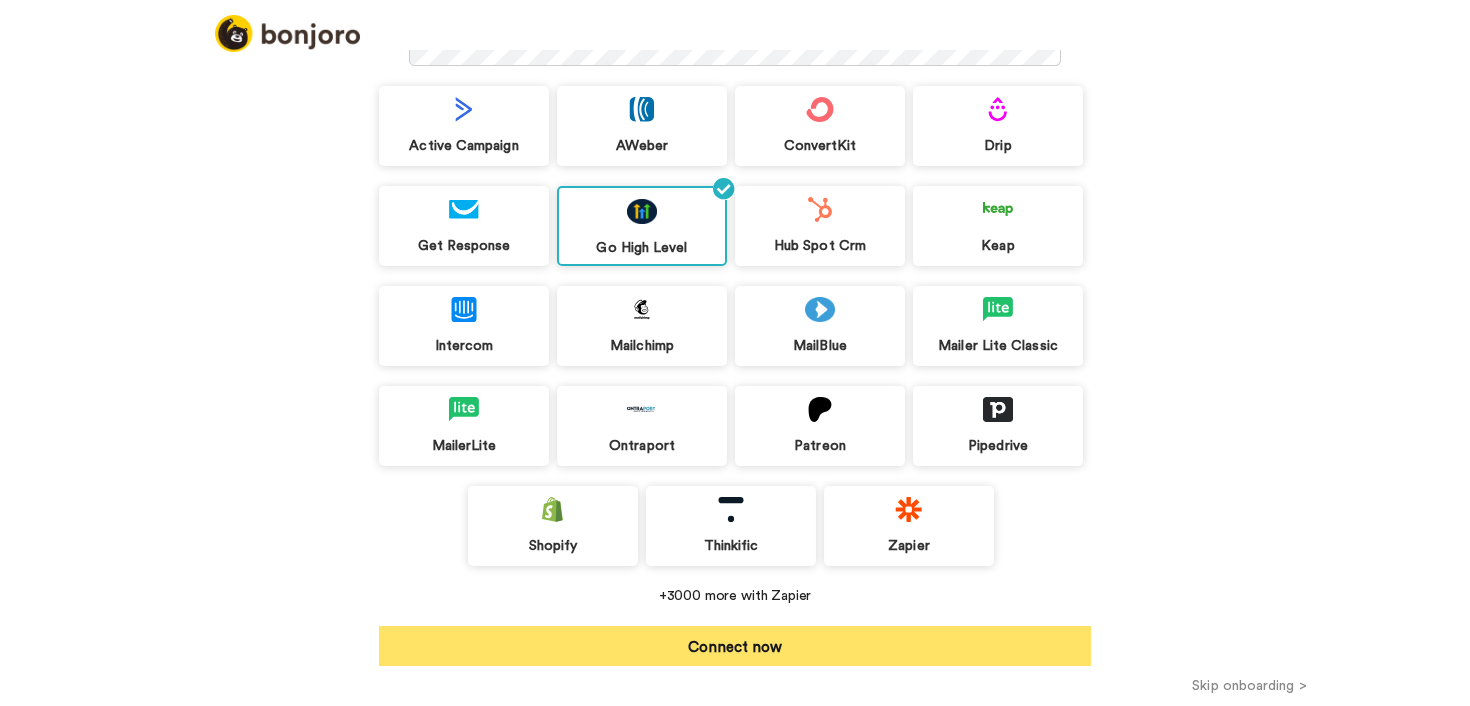 click on "Connect now" at bounding box center (735, 646) 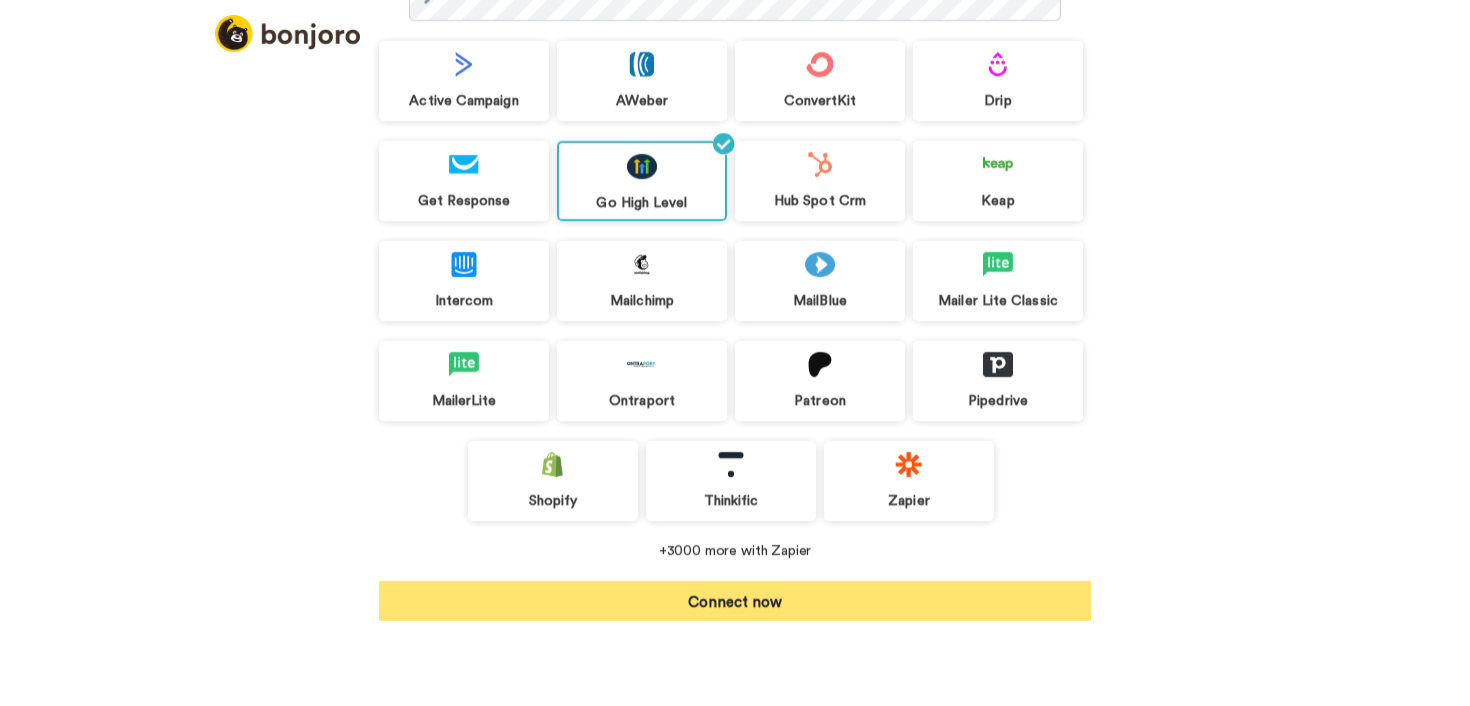 scroll, scrollTop: 156, scrollLeft: 0, axis: vertical 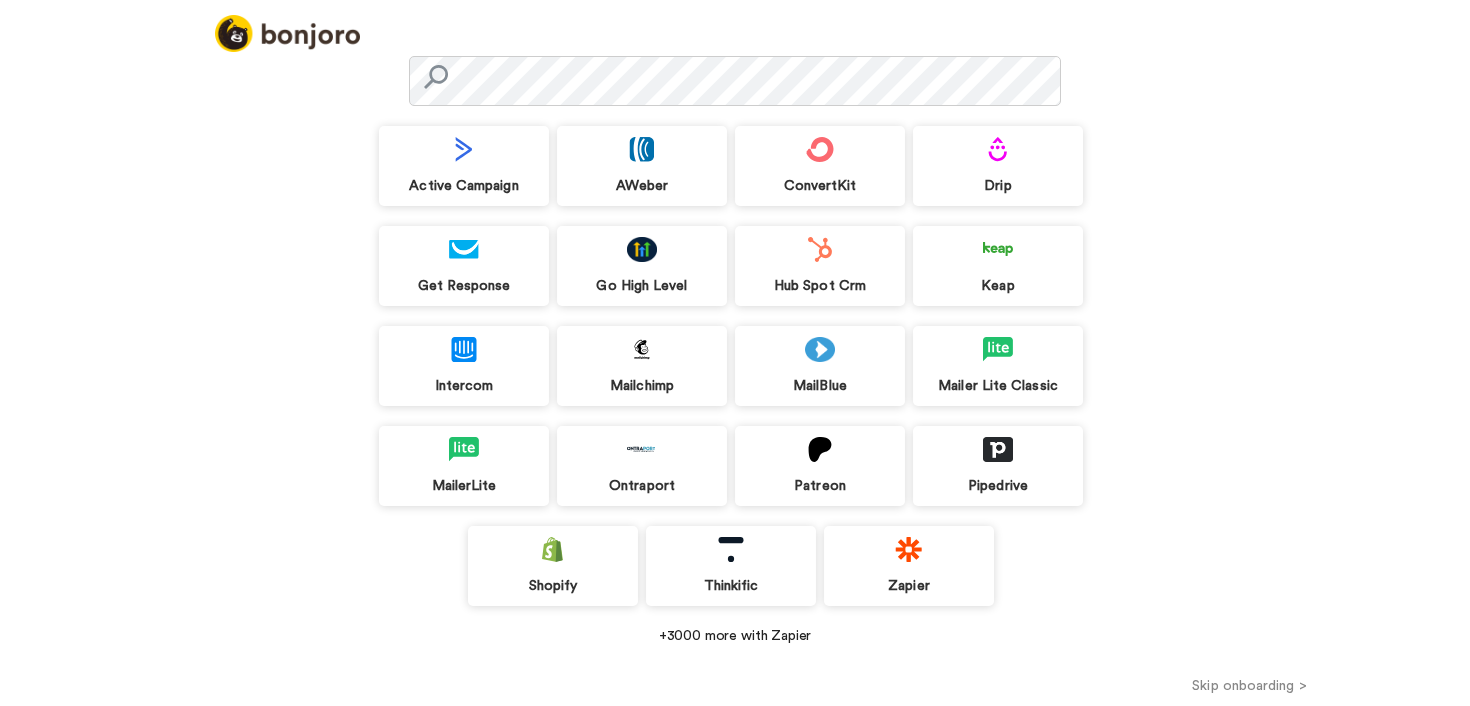 click at bounding box center [642, 249] 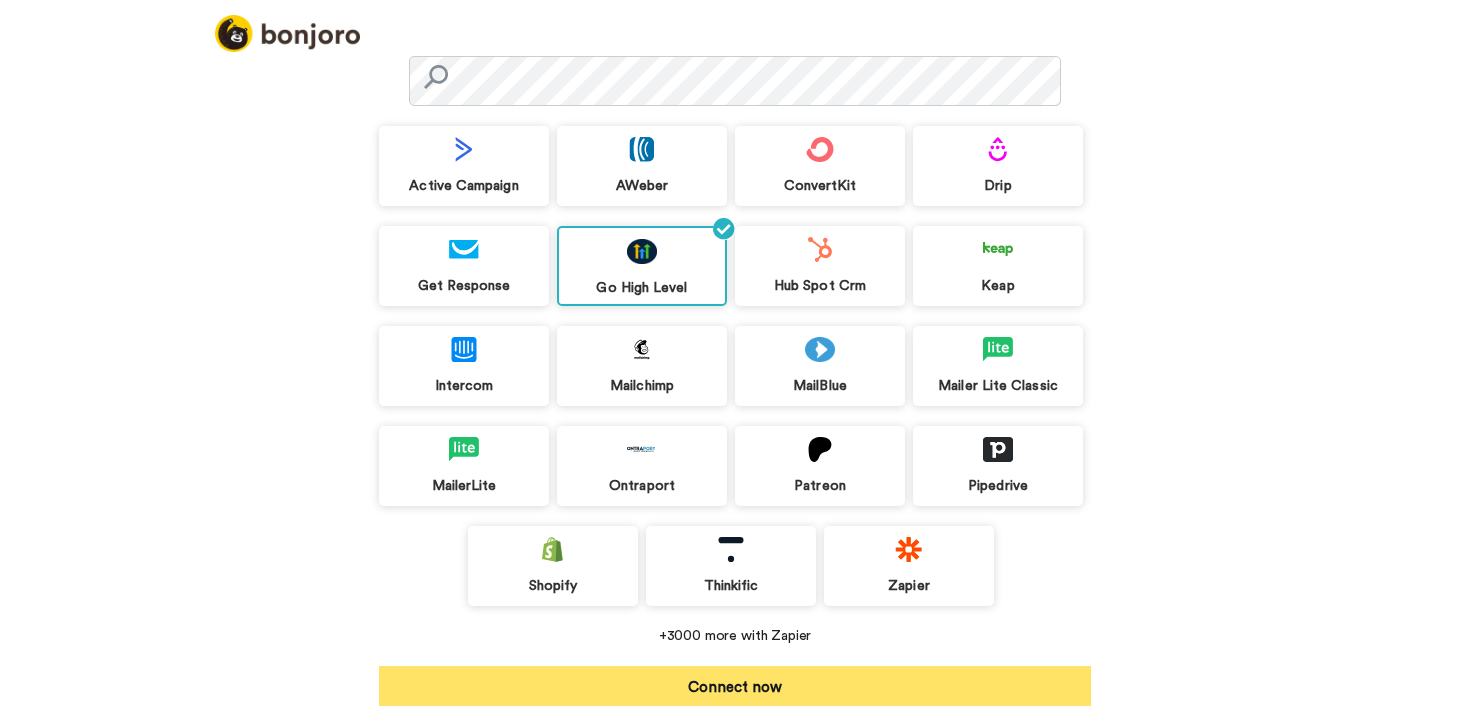 click on "Connect now" at bounding box center [735, 686] 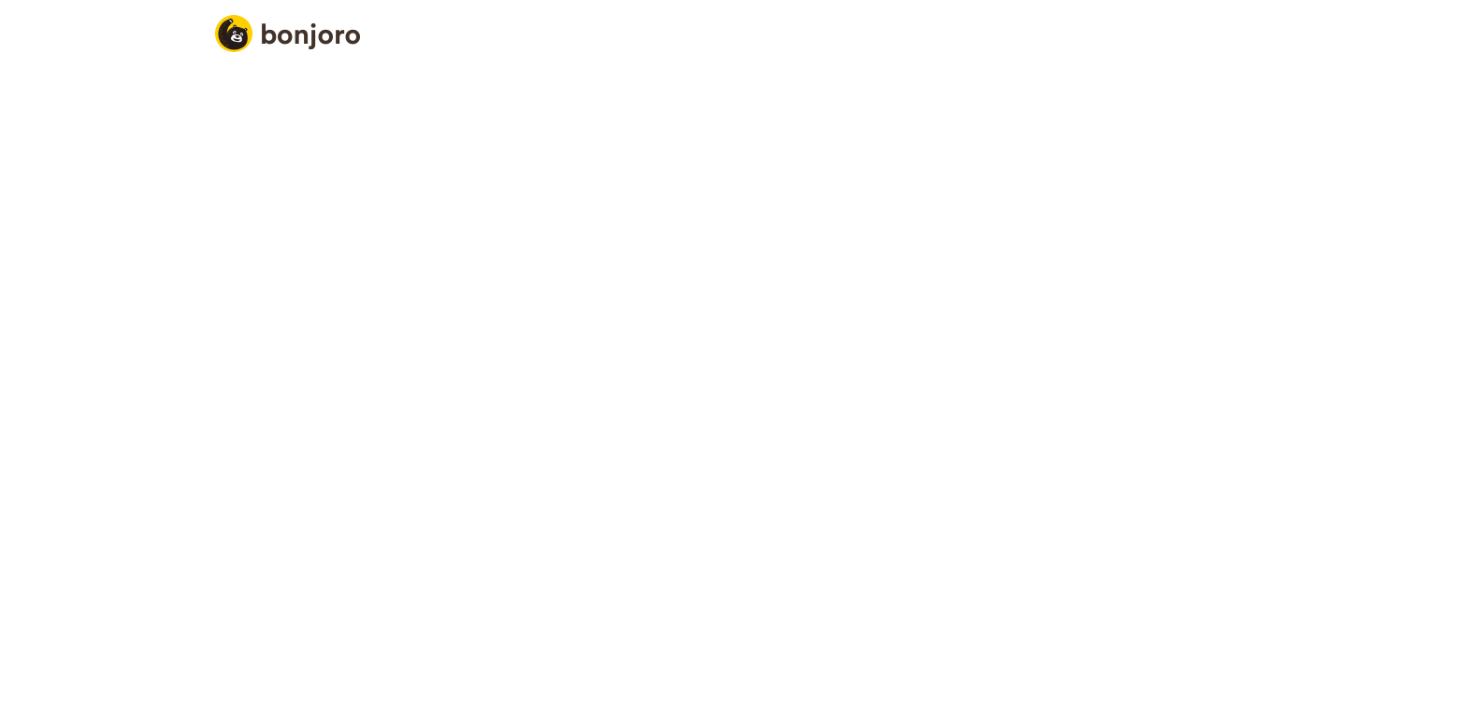 scroll, scrollTop: 0, scrollLeft: 0, axis: both 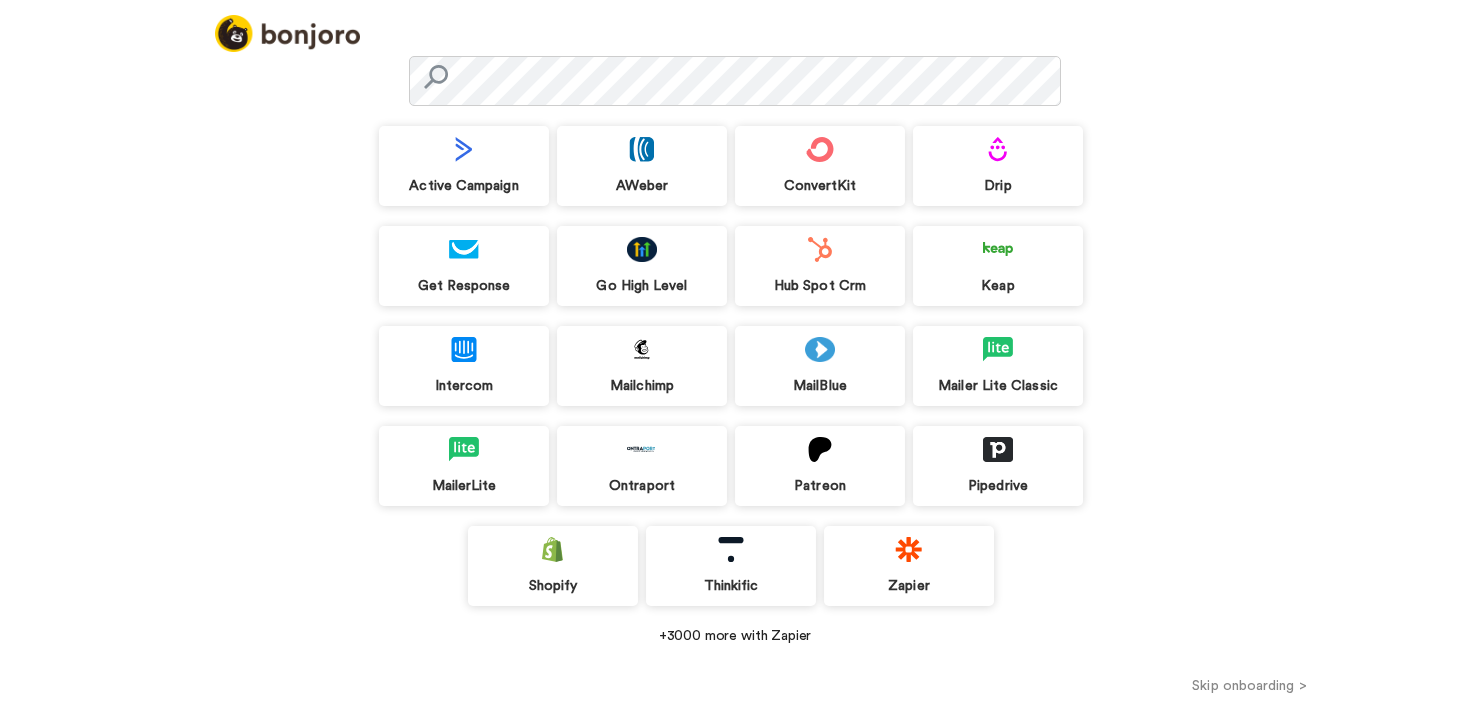 click on "Go High Level" at bounding box center (642, 286) 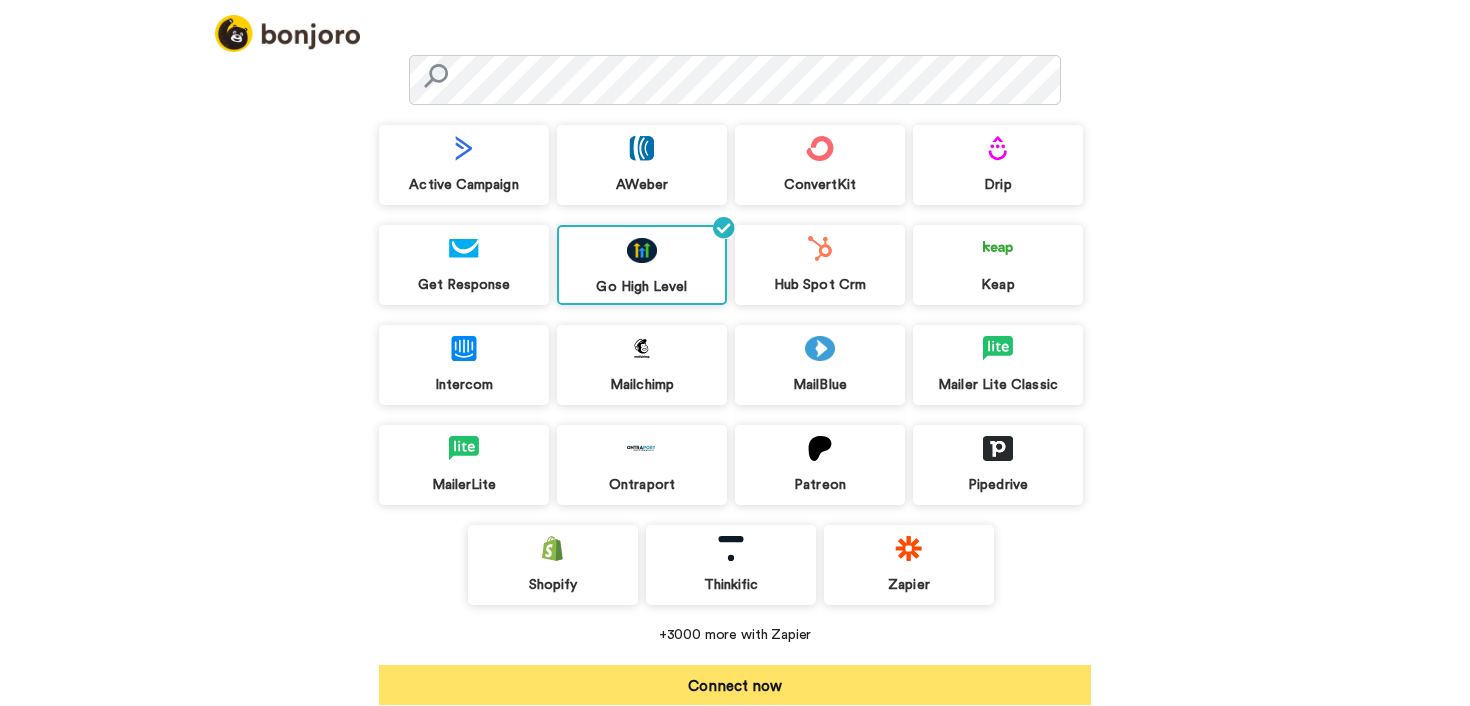 click on "Connect now" at bounding box center [735, 685] 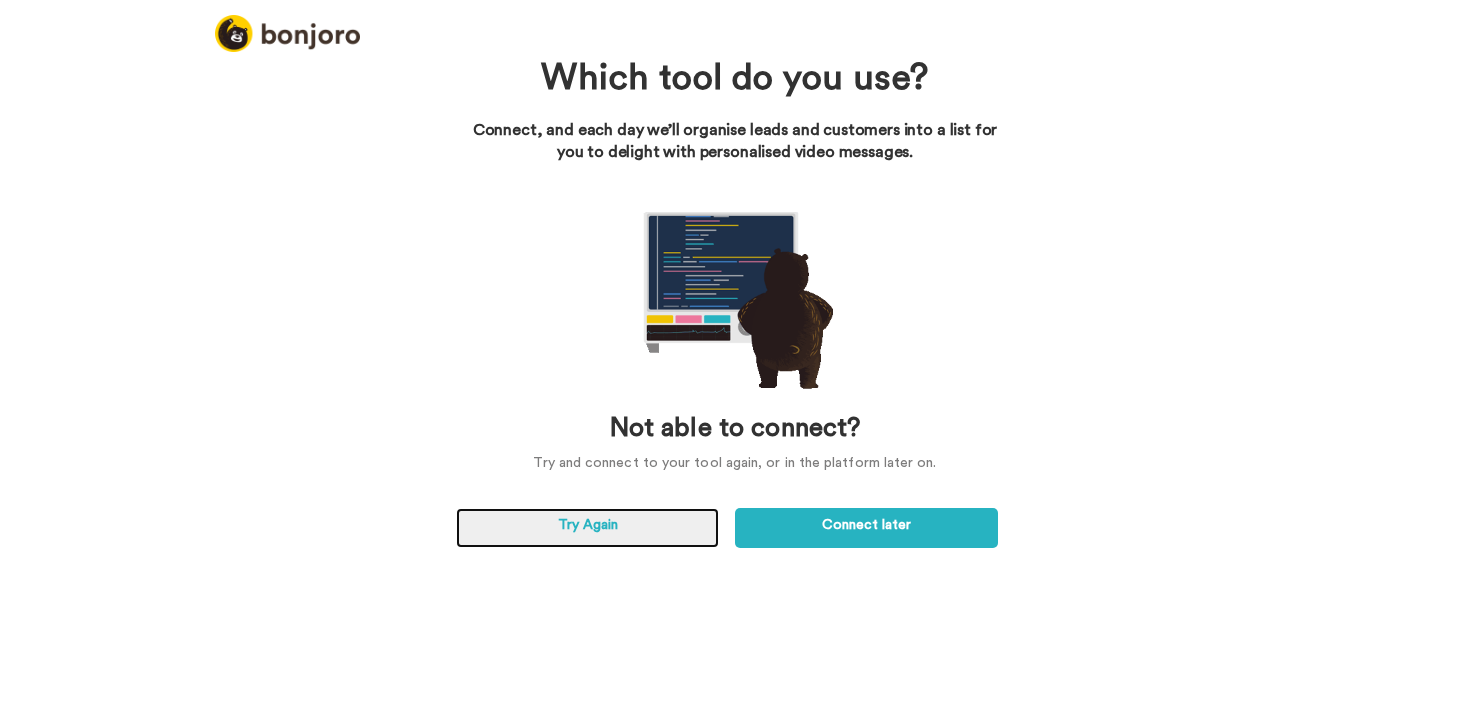 click on "Try Again" at bounding box center [587, 528] 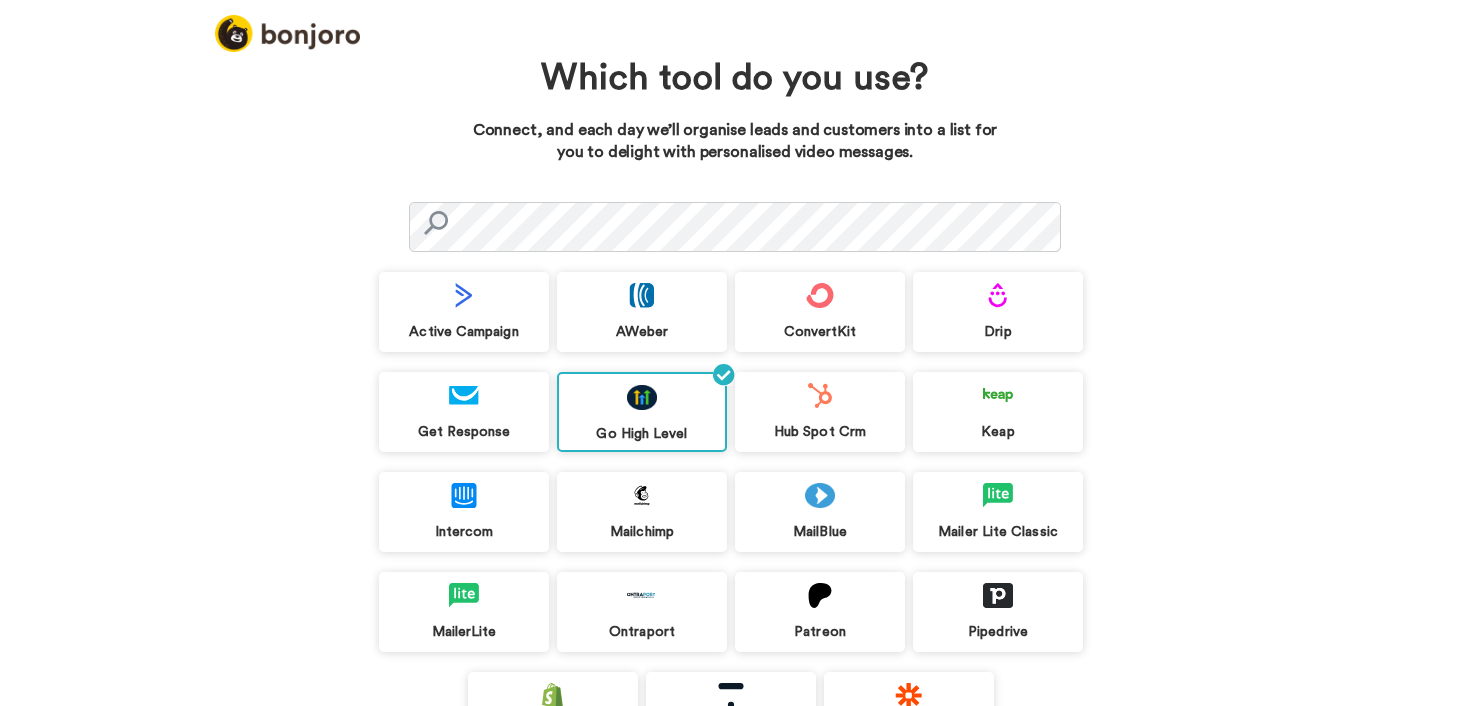 click on "Go High Level" at bounding box center [642, 434] 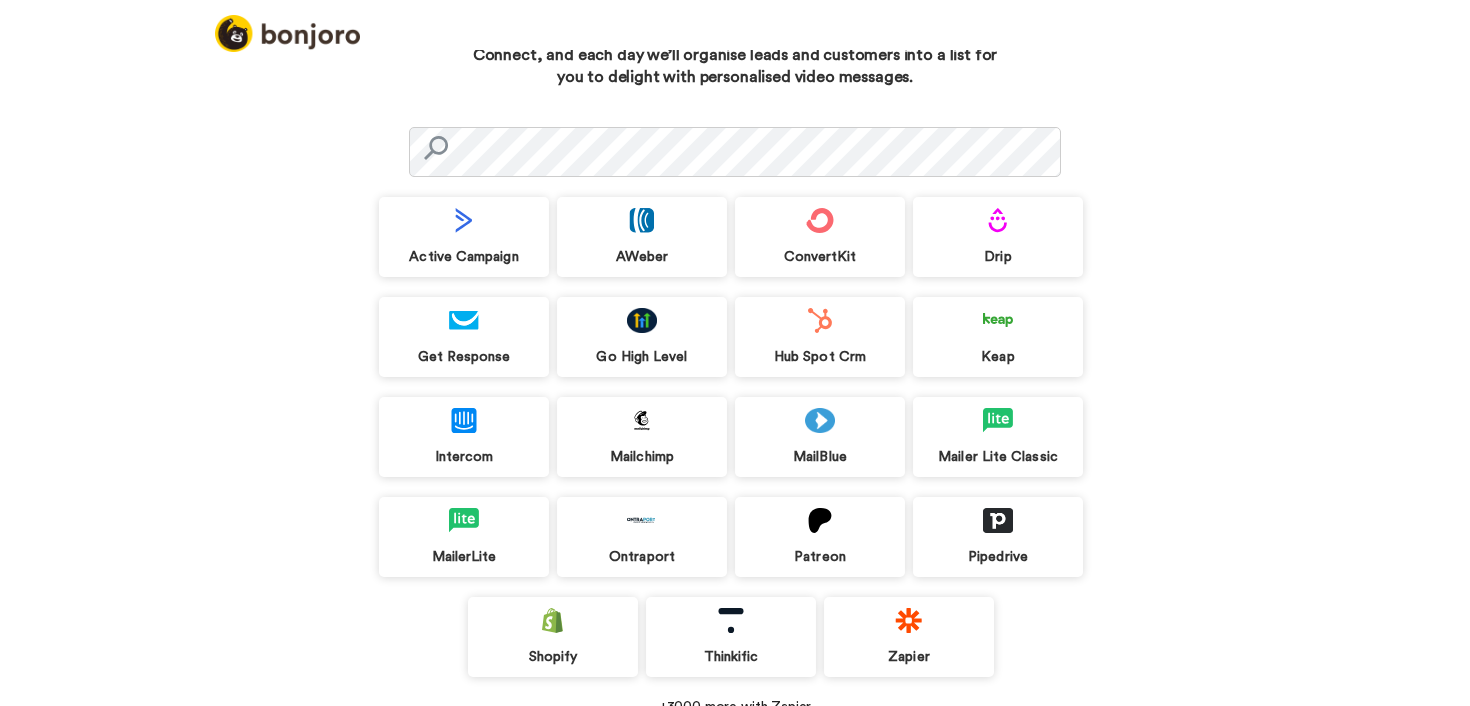 click on "Go High Level" at bounding box center [642, 337] 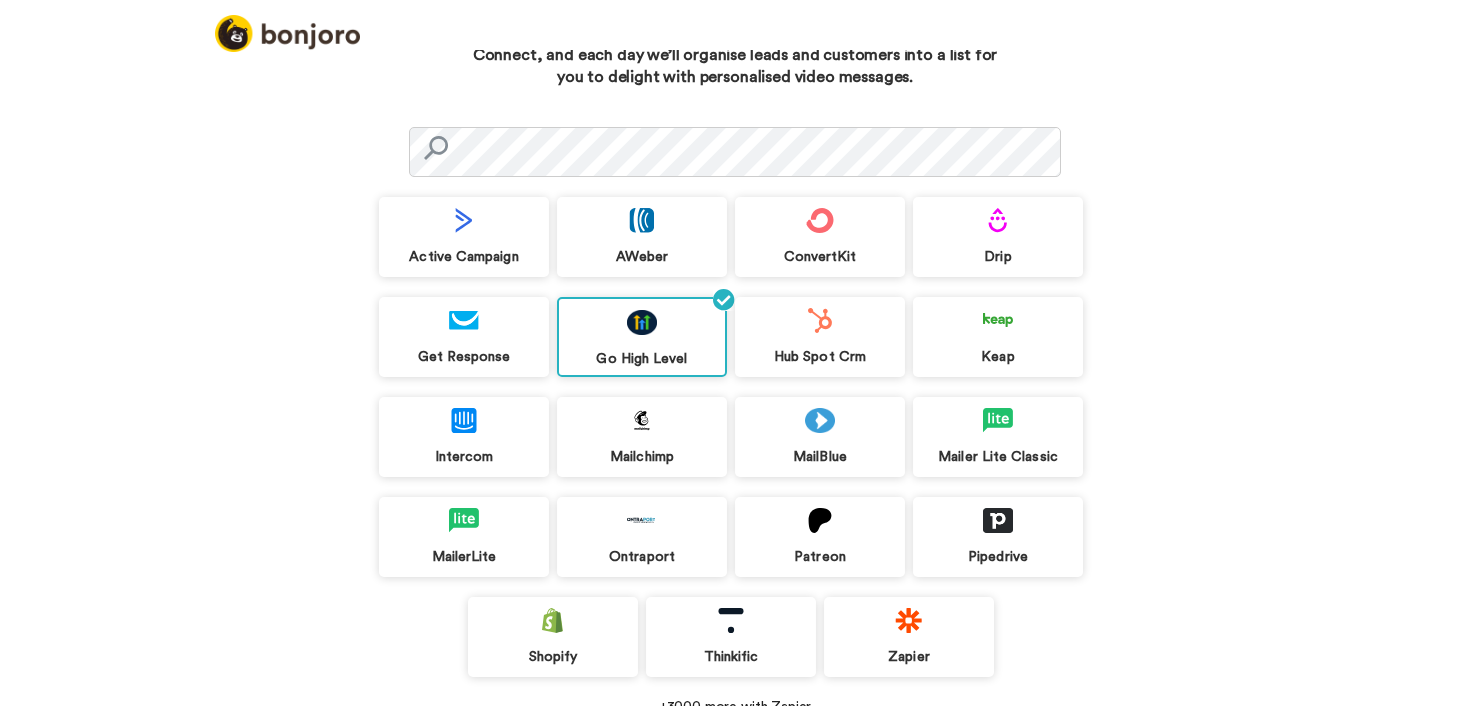 scroll, scrollTop: 187, scrollLeft: 0, axis: vertical 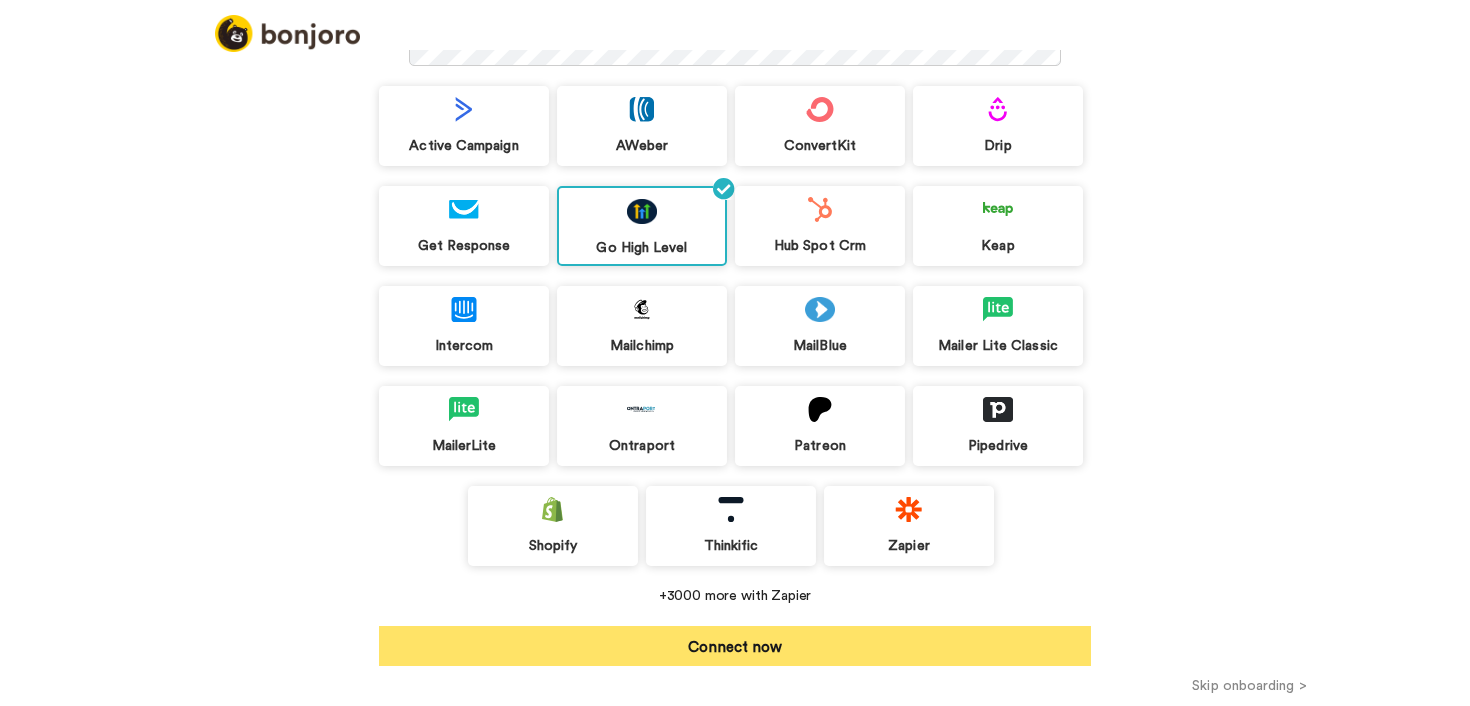 click on "Connect now" at bounding box center (735, 646) 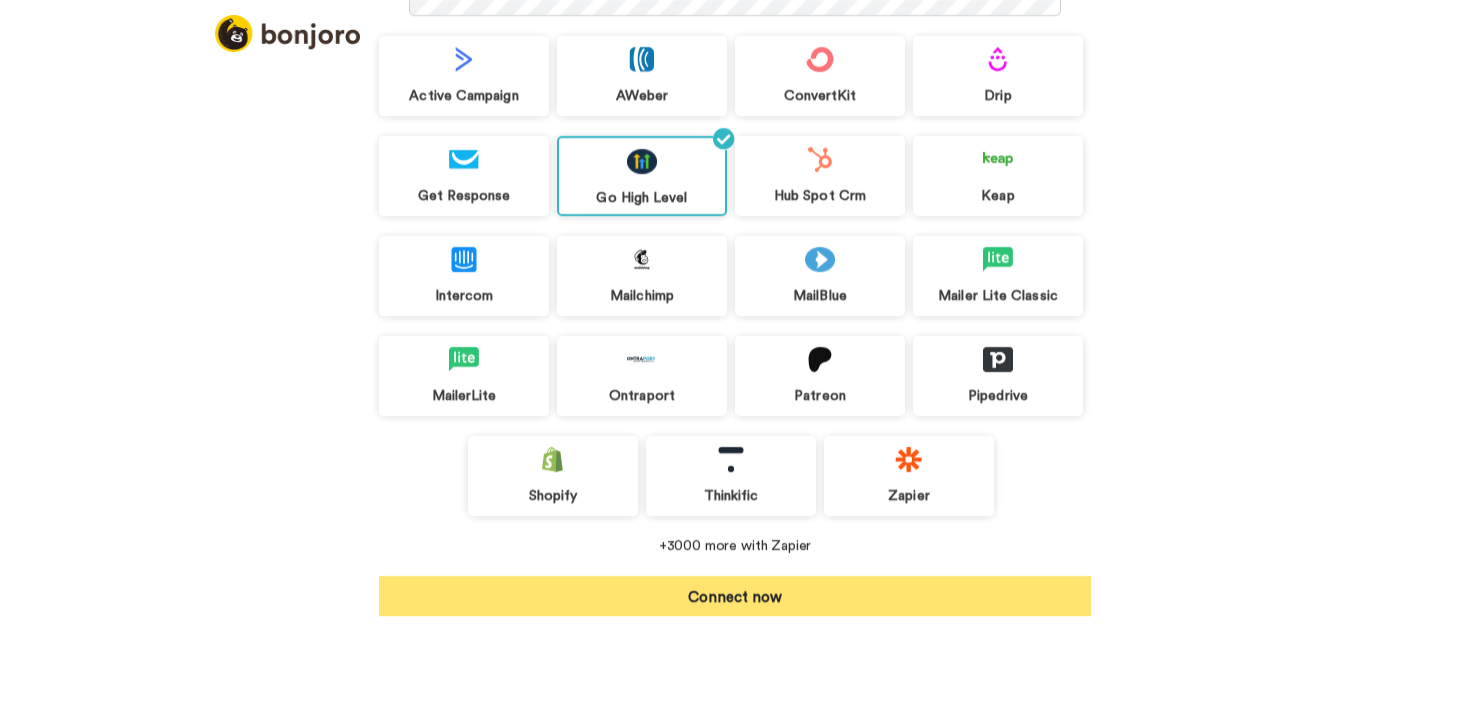 scroll, scrollTop: 156, scrollLeft: 0, axis: vertical 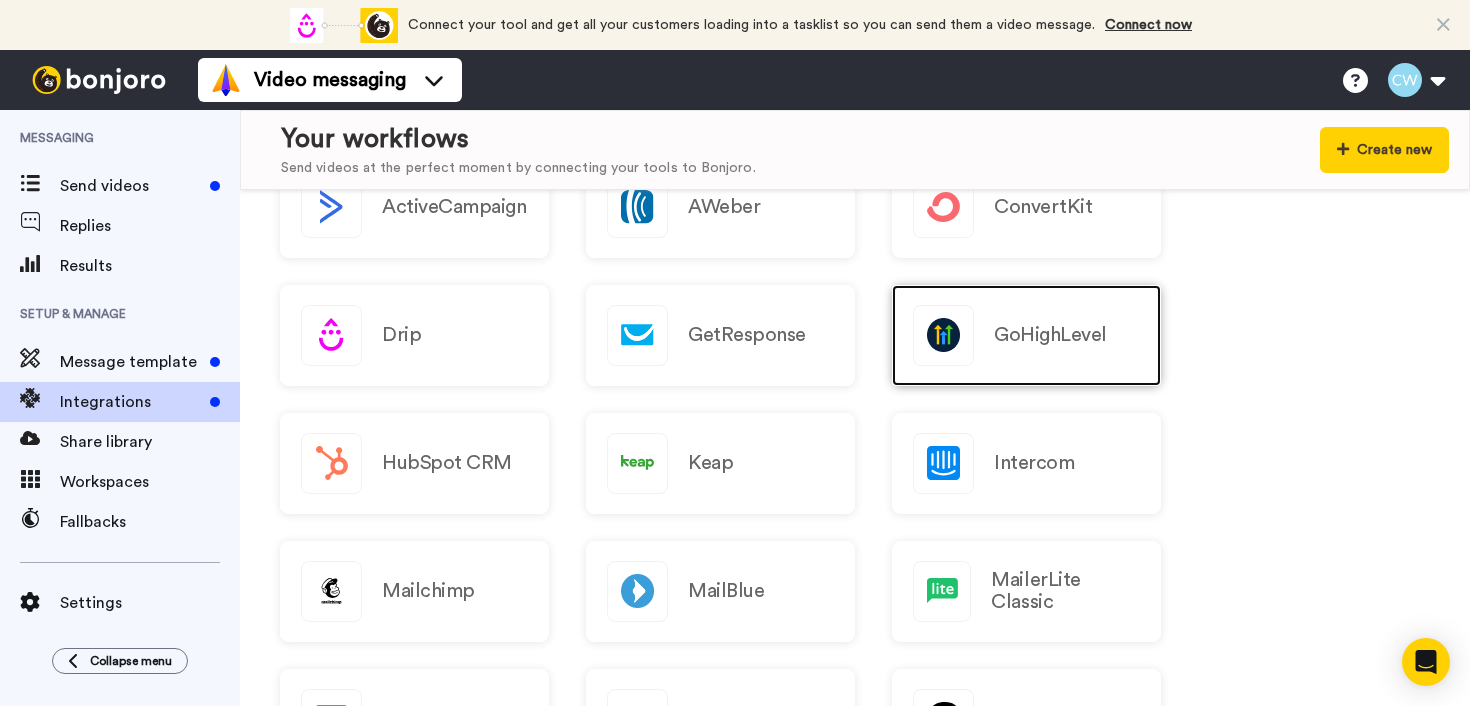 click on "GoHighLevel" at bounding box center (1026, 335) 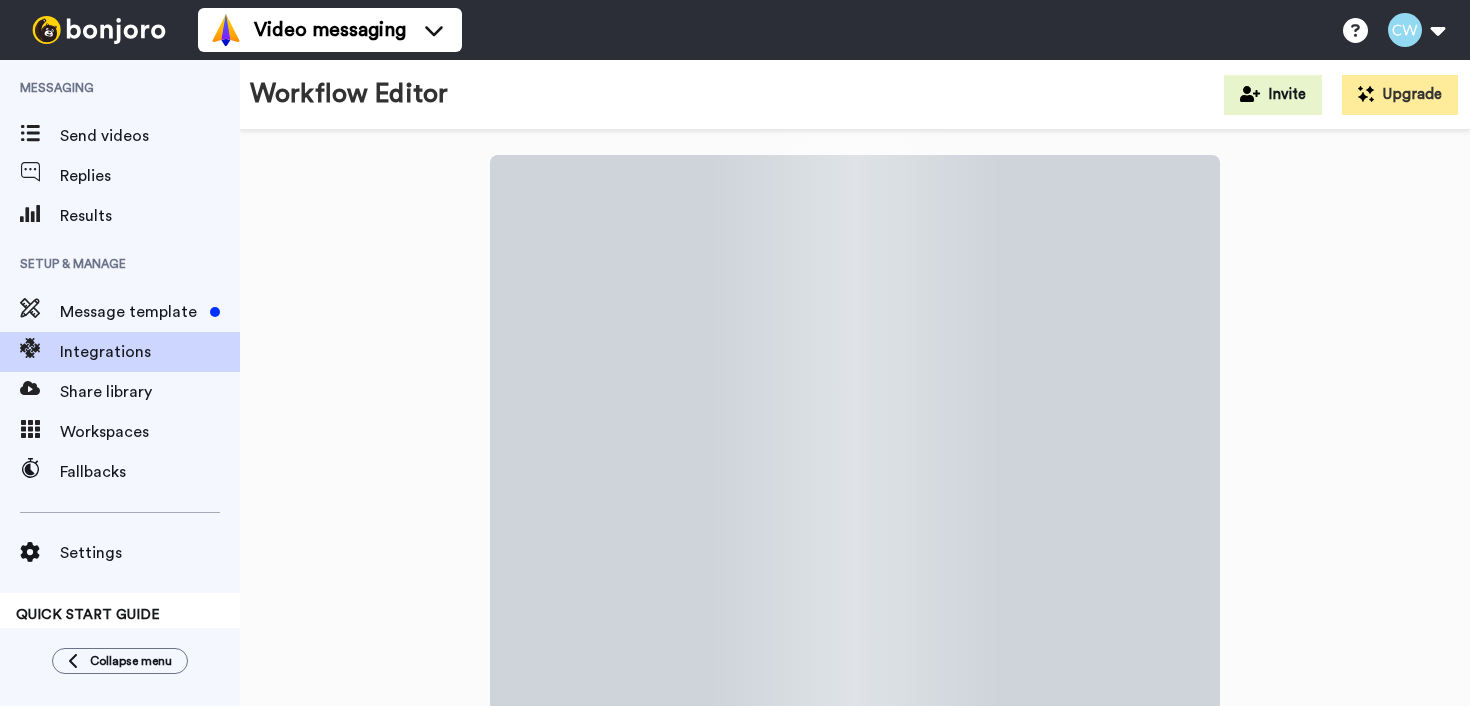 scroll, scrollTop: 0, scrollLeft: 0, axis: both 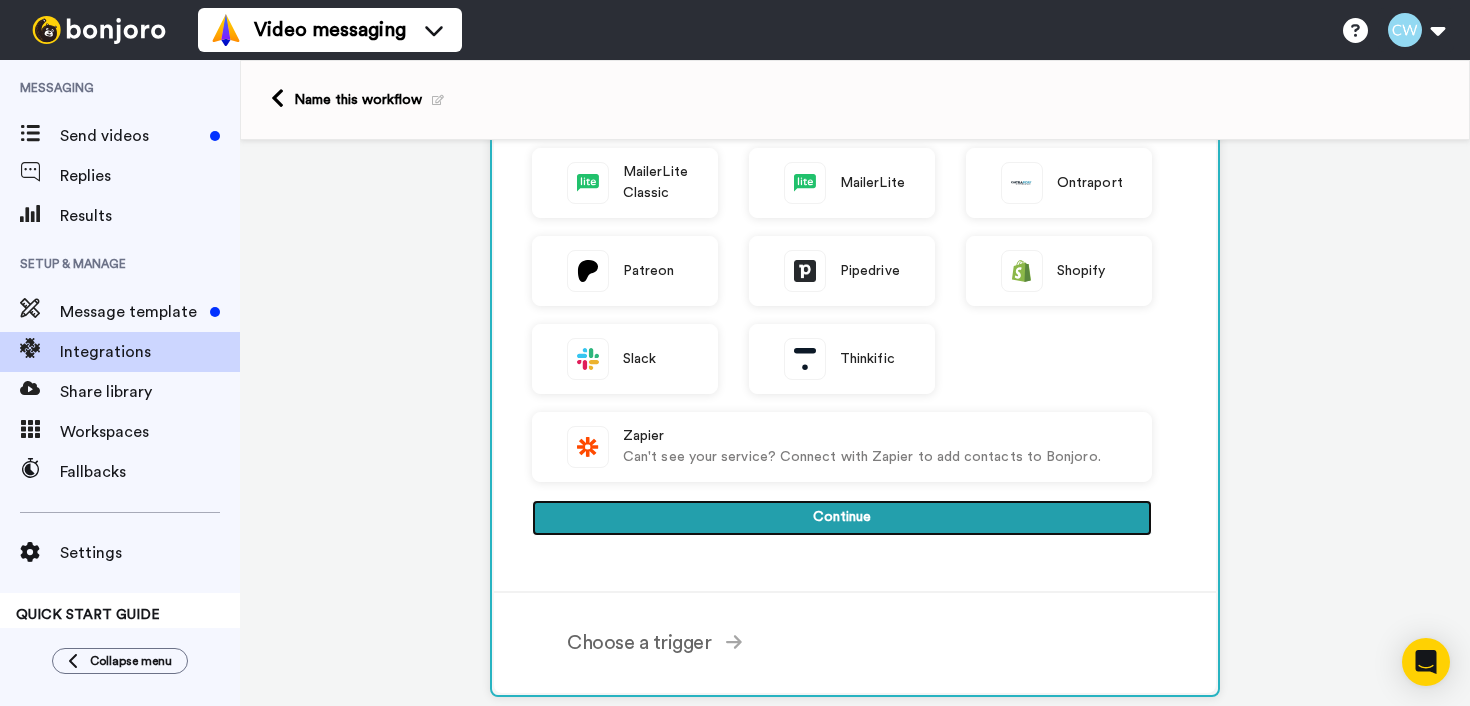 click on "Continue" at bounding box center [842, 518] 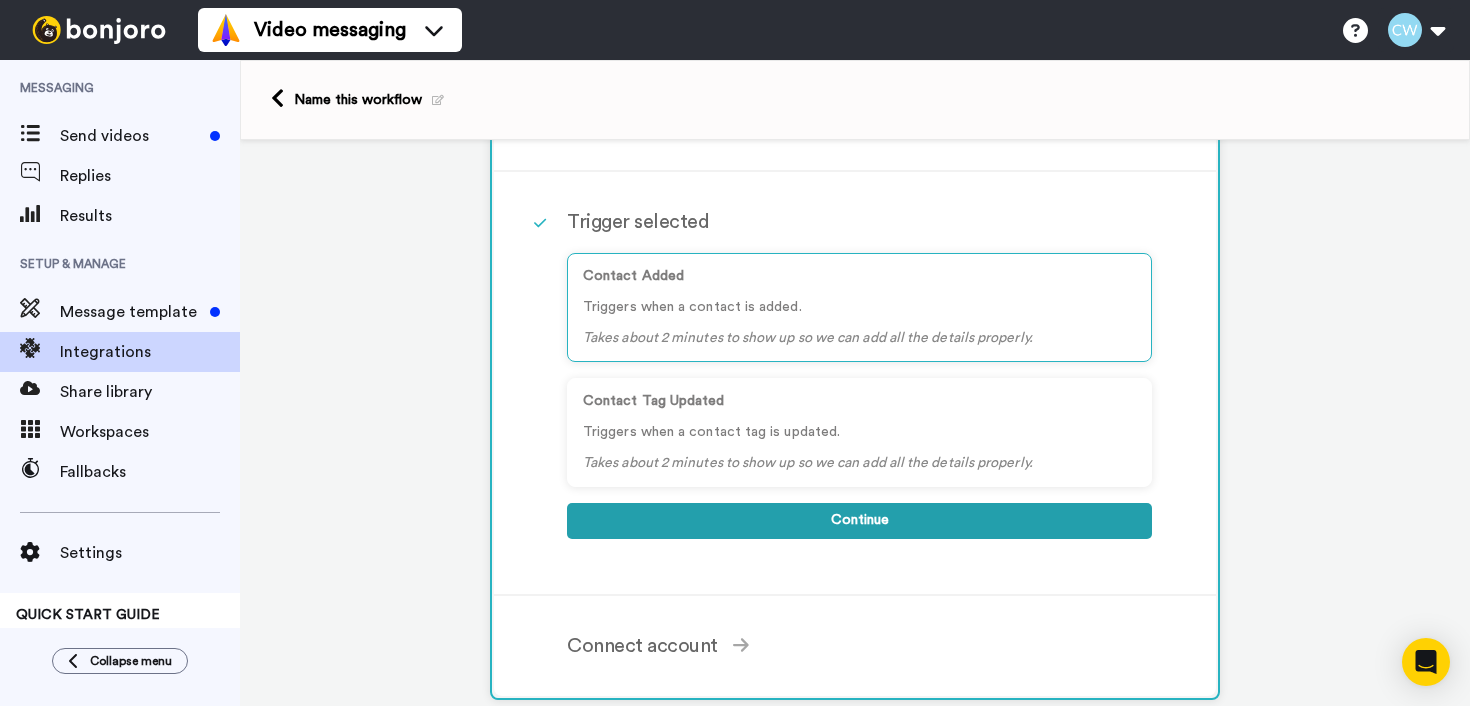 scroll, scrollTop: 161, scrollLeft: 0, axis: vertical 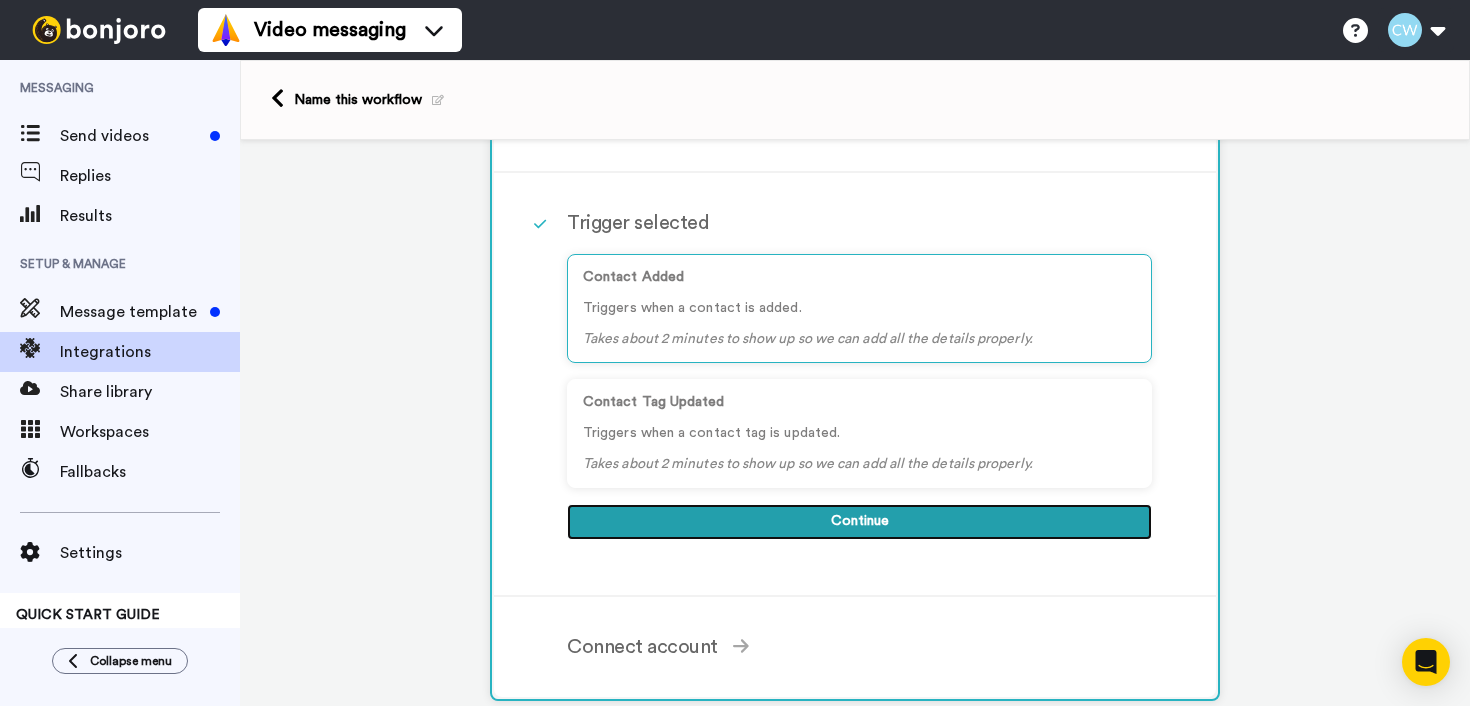 click on "Continue" at bounding box center [859, 522] 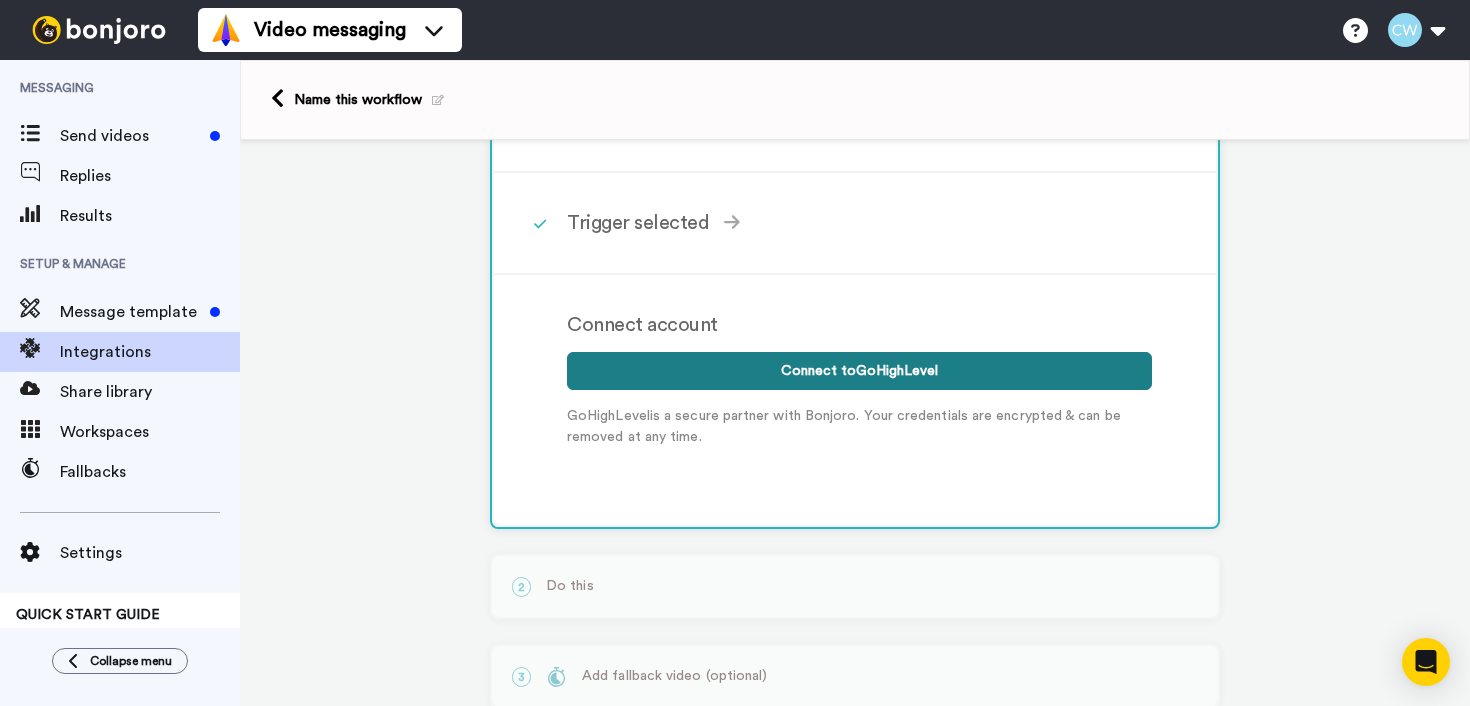 click on "Connect to  GoHighLevel" at bounding box center [859, 371] 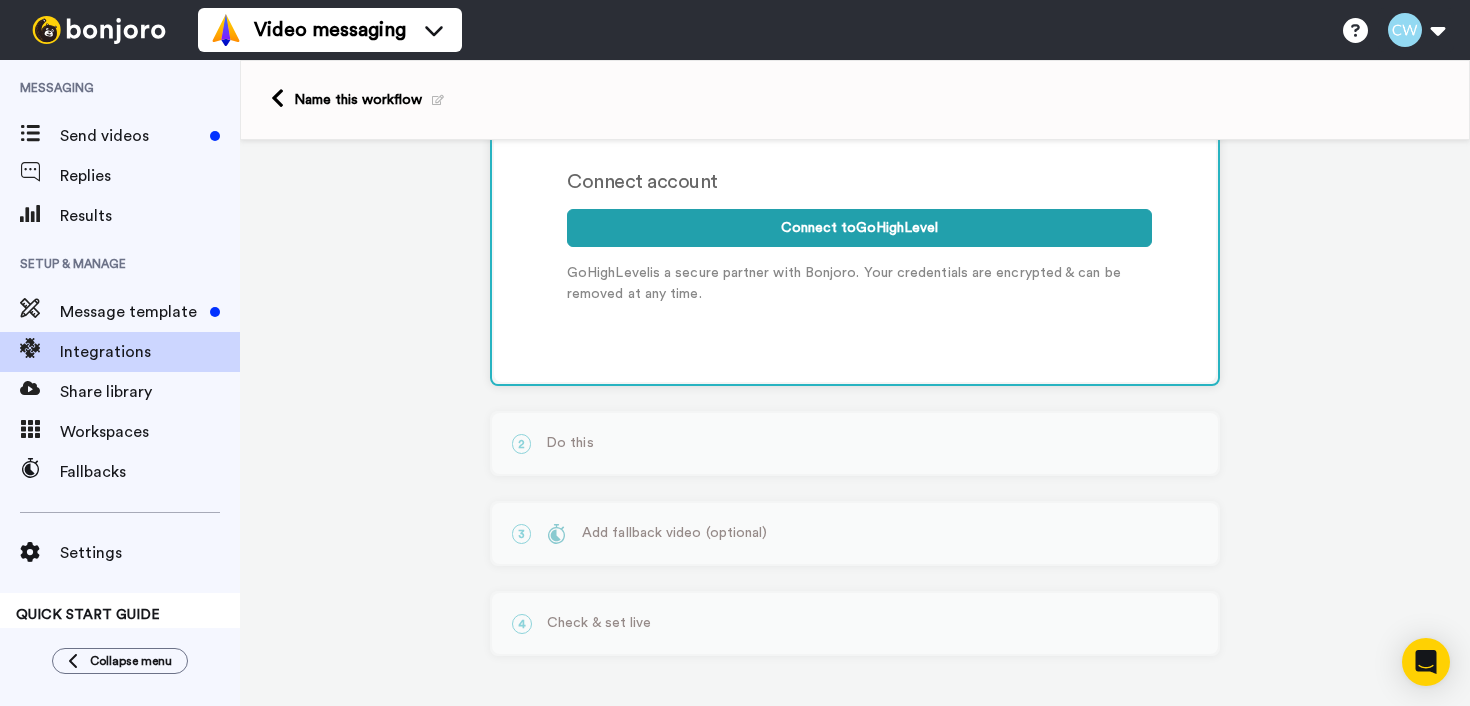 click on "3 Add fallback video (optional) New Feature: Fallback videos Too busy to record all of your videos 1-1? Fallback videos let you send a pre-recorded video after a time-delay. Scale your sending to the moon! 1 Record your fallback video 2 Choose a time delay (in days) 3 If a task is not completed in this time-frame, the fallback video is sent automatically Create now Fallback videos are charged $5 USD minimum for the first 100 videos sent in each billing cycle, and $0.05 USD per video thereafter, and can be turned off at any time. Check & set live" at bounding box center [855, 533] 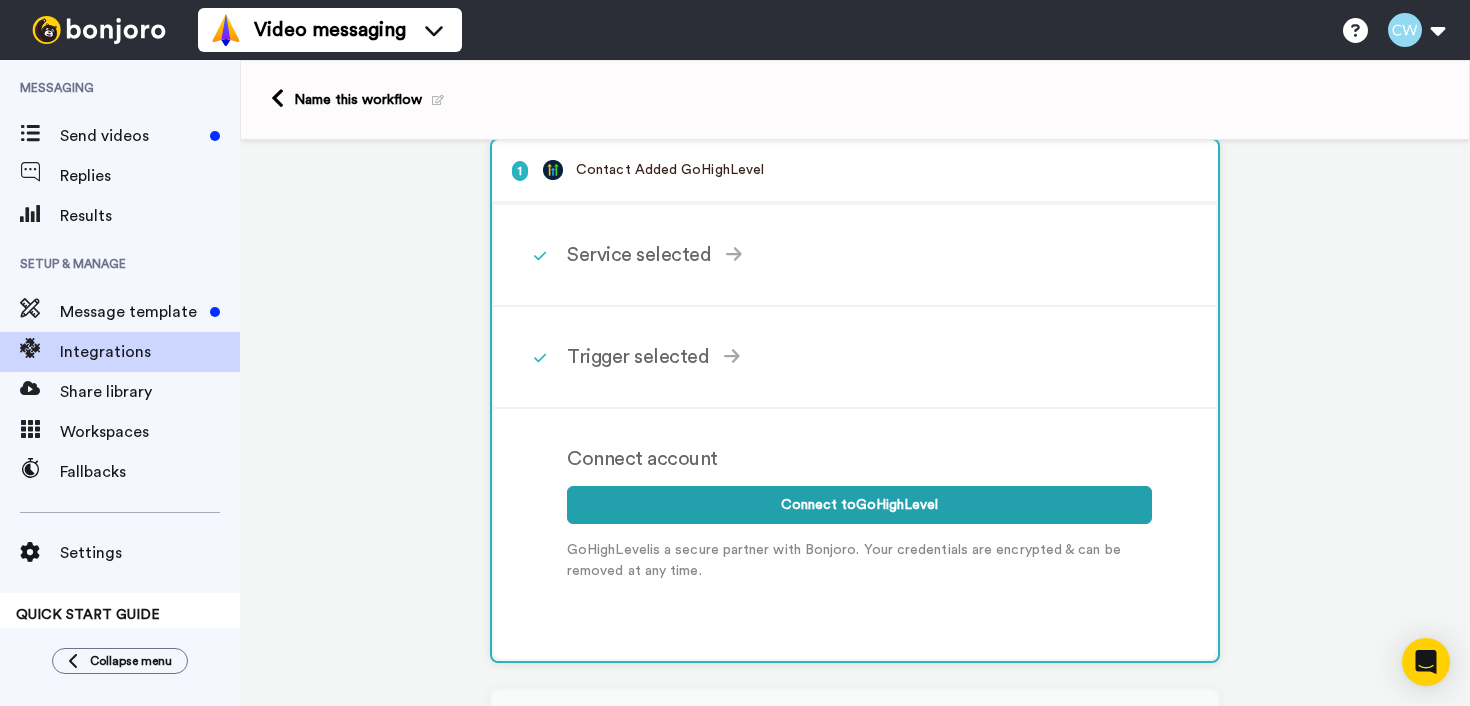 scroll, scrollTop: 0, scrollLeft: 0, axis: both 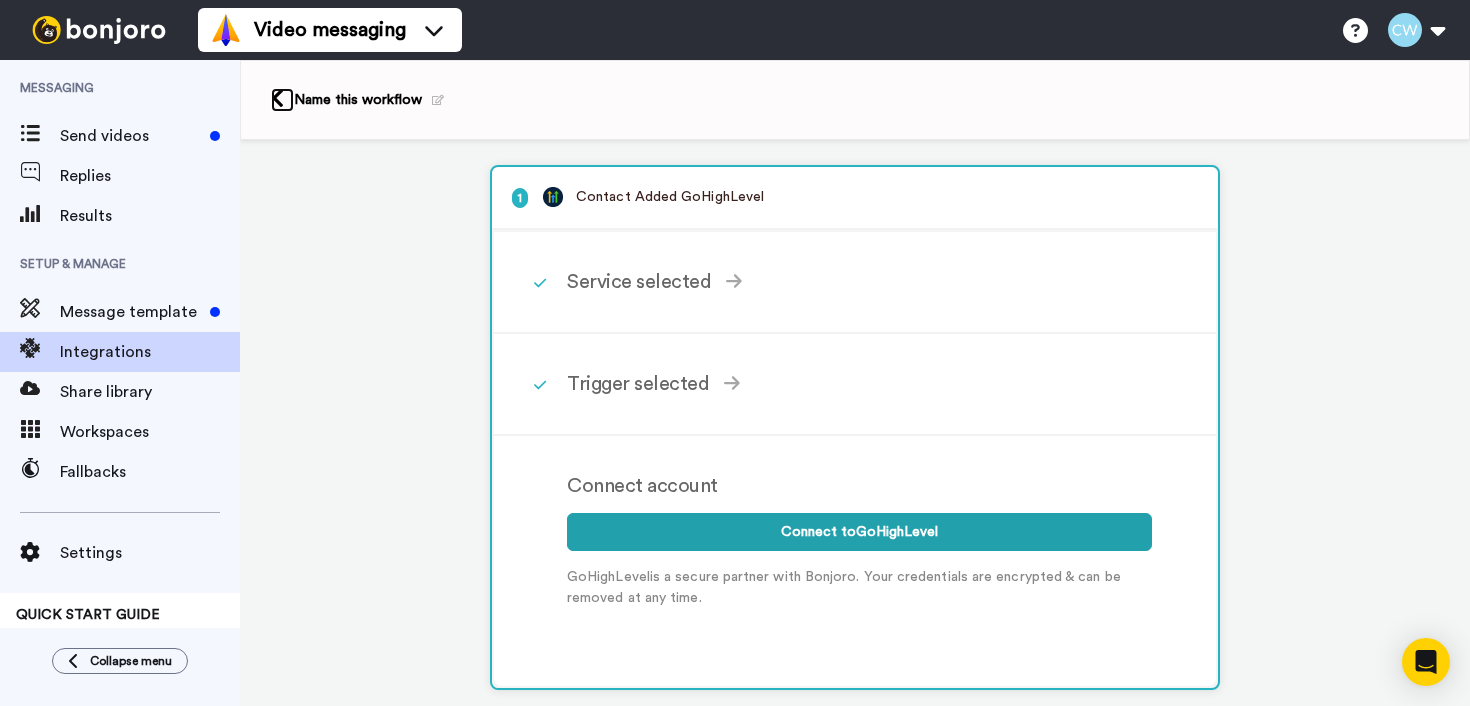 click at bounding box center [277, 98] 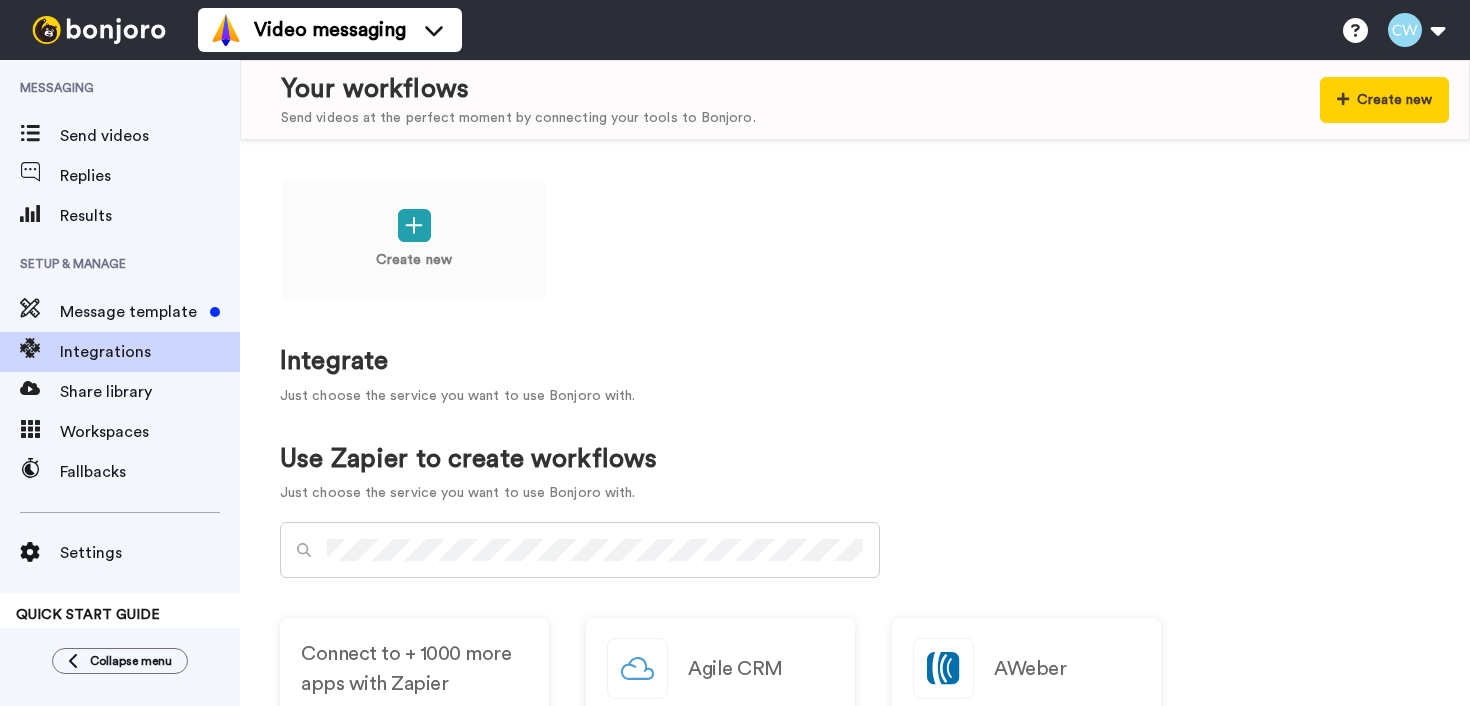 scroll, scrollTop: 0, scrollLeft: 0, axis: both 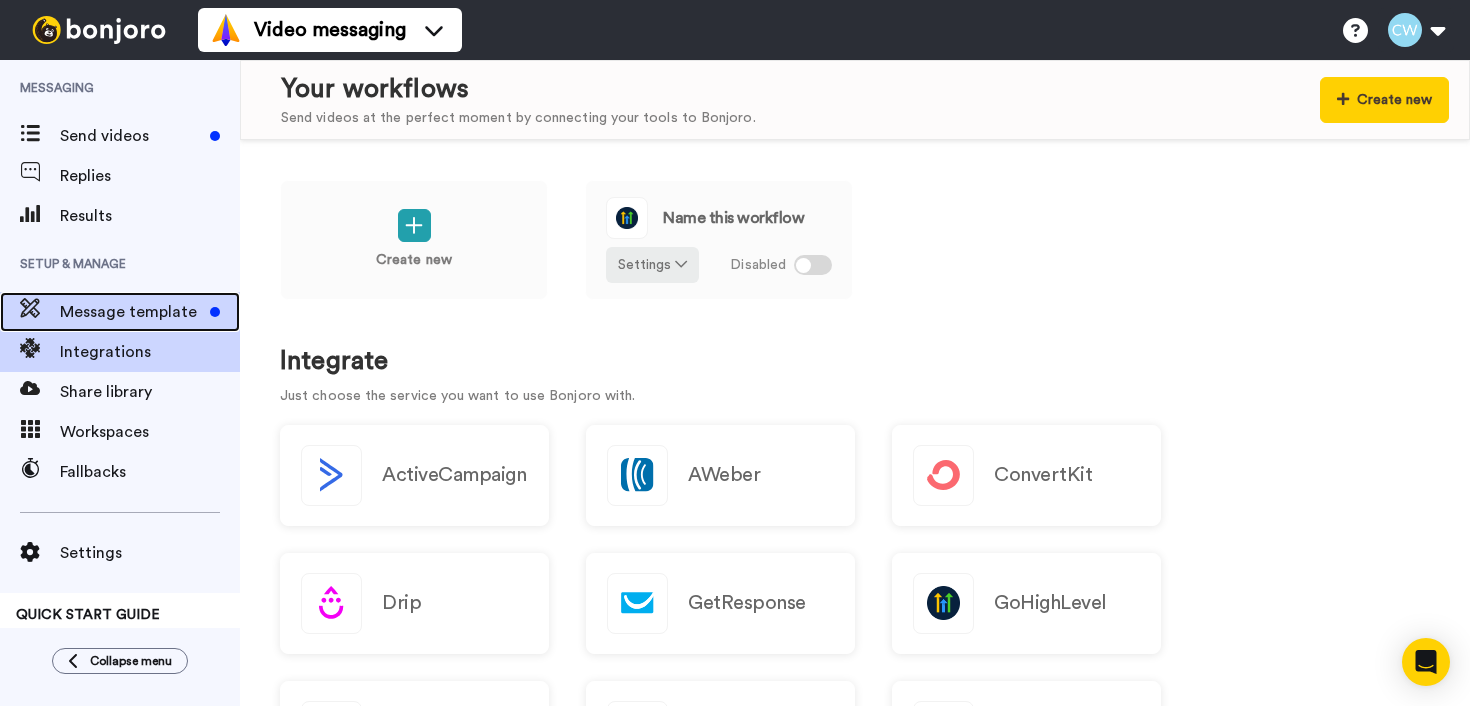 click on "Message template" at bounding box center [131, 312] 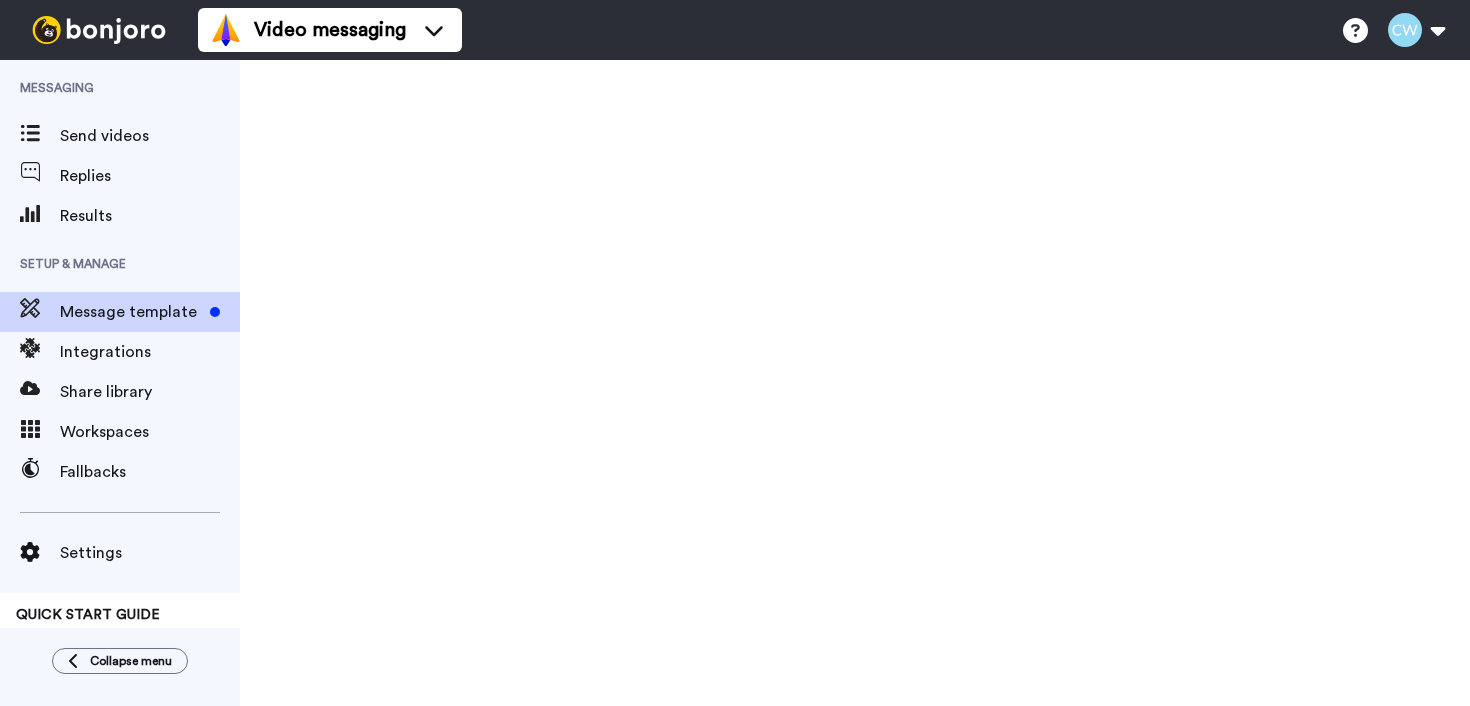 scroll, scrollTop: 0, scrollLeft: 0, axis: both 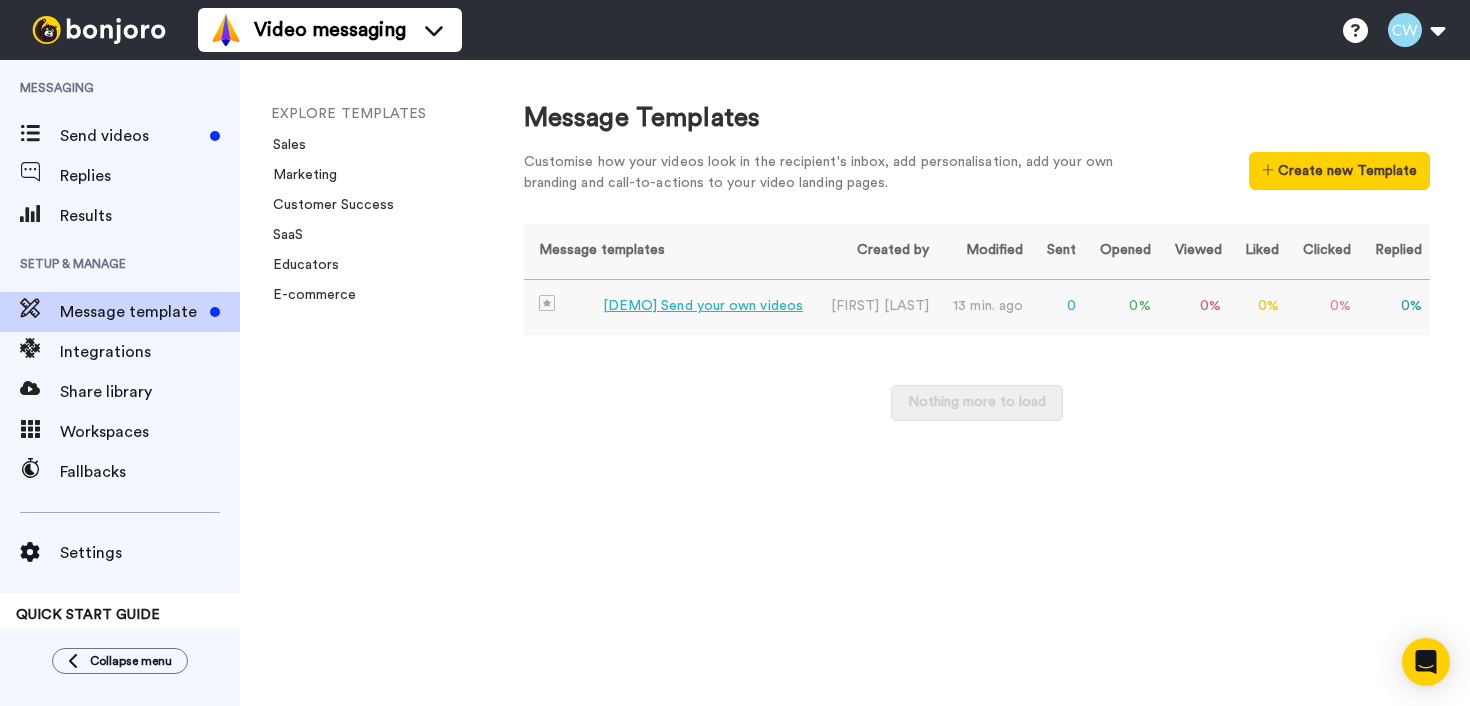 click on "[DEMO] Send your own videos" at bounding box center [703, 306] 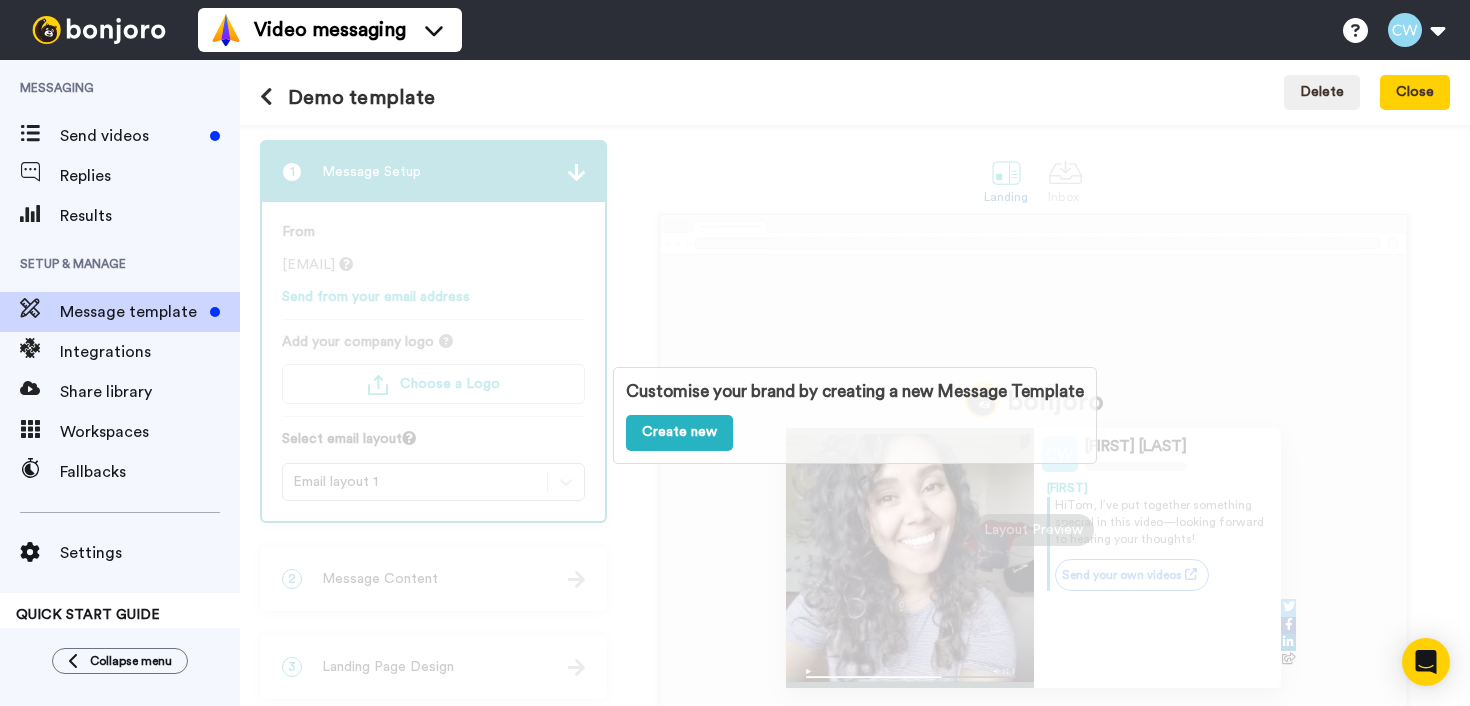 click on "Customise your brand by creating a new Message Template Create new" at bounding box center (855, 415) 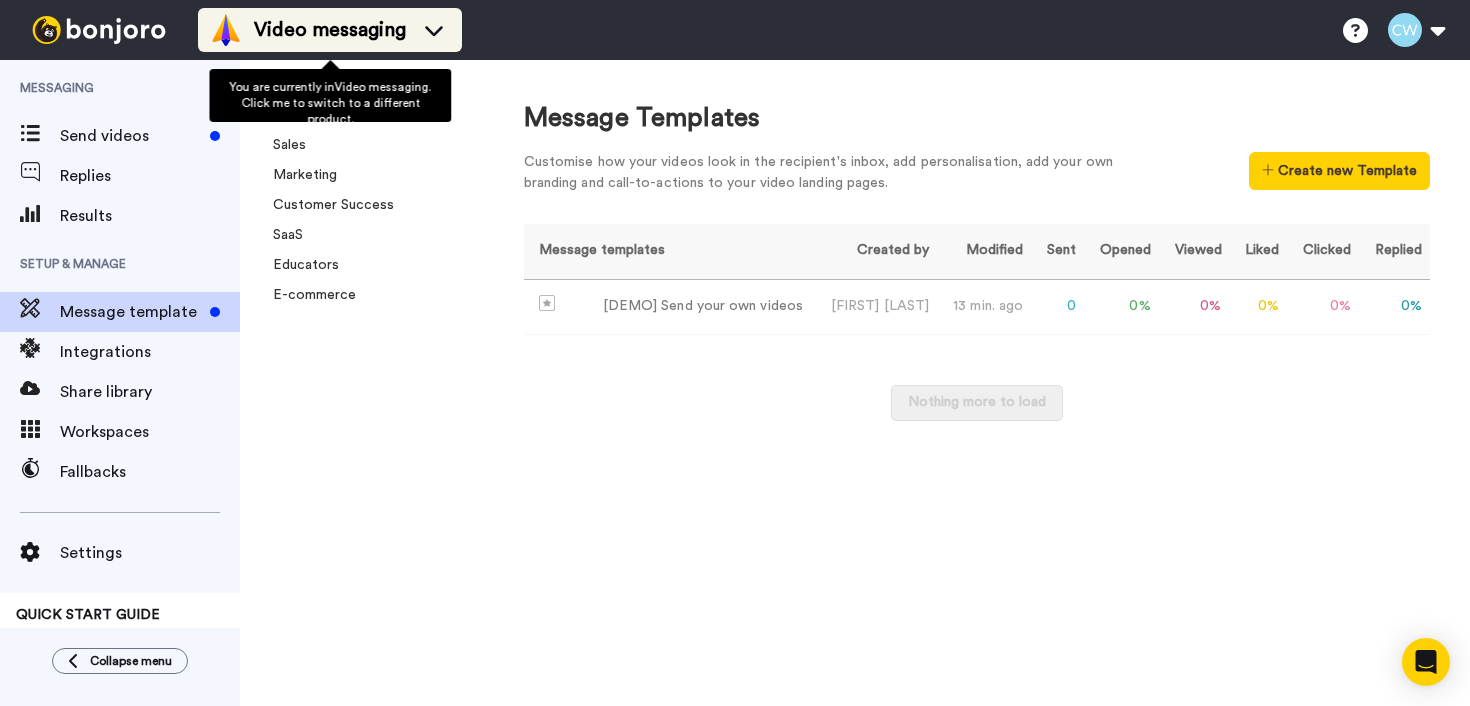 click on "Video messaging" at bounding box center [330, 30] 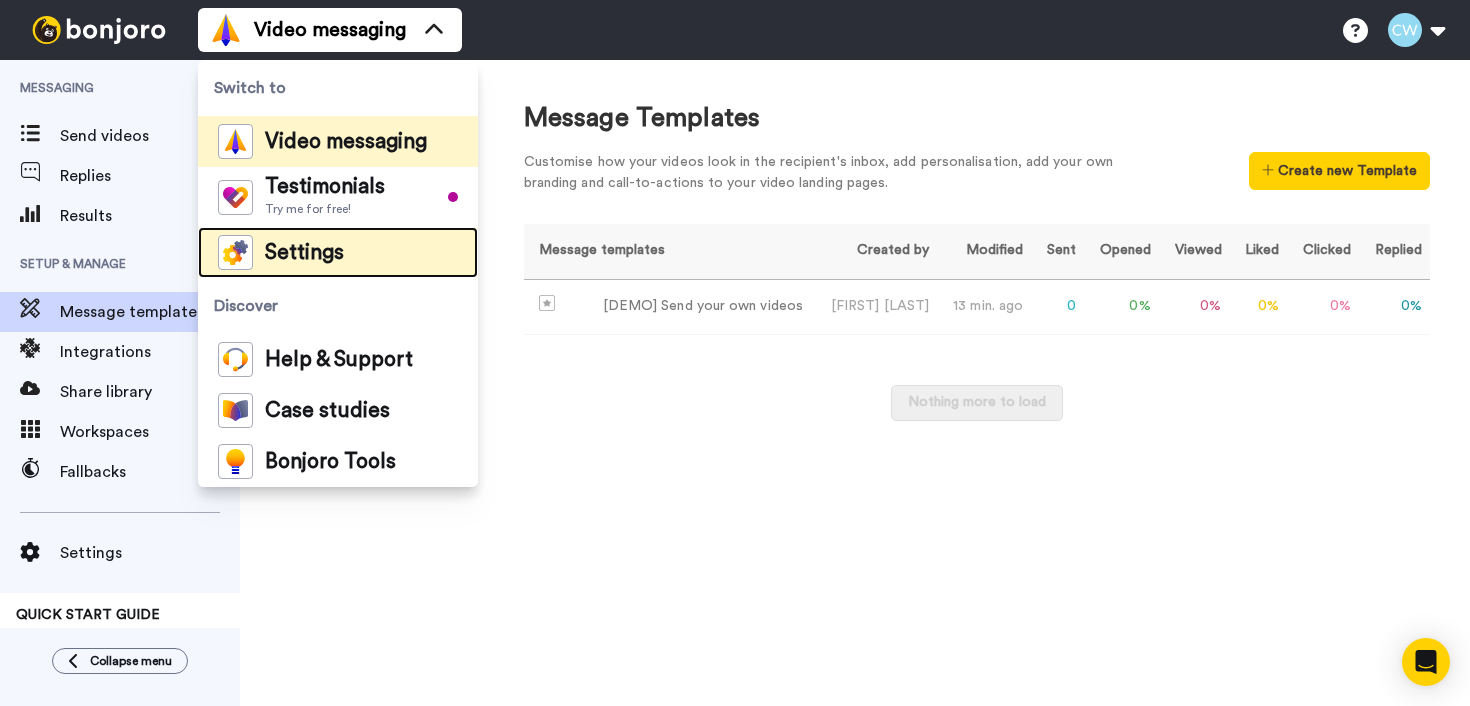 click on "Settings" at bounding box center [304, 253] 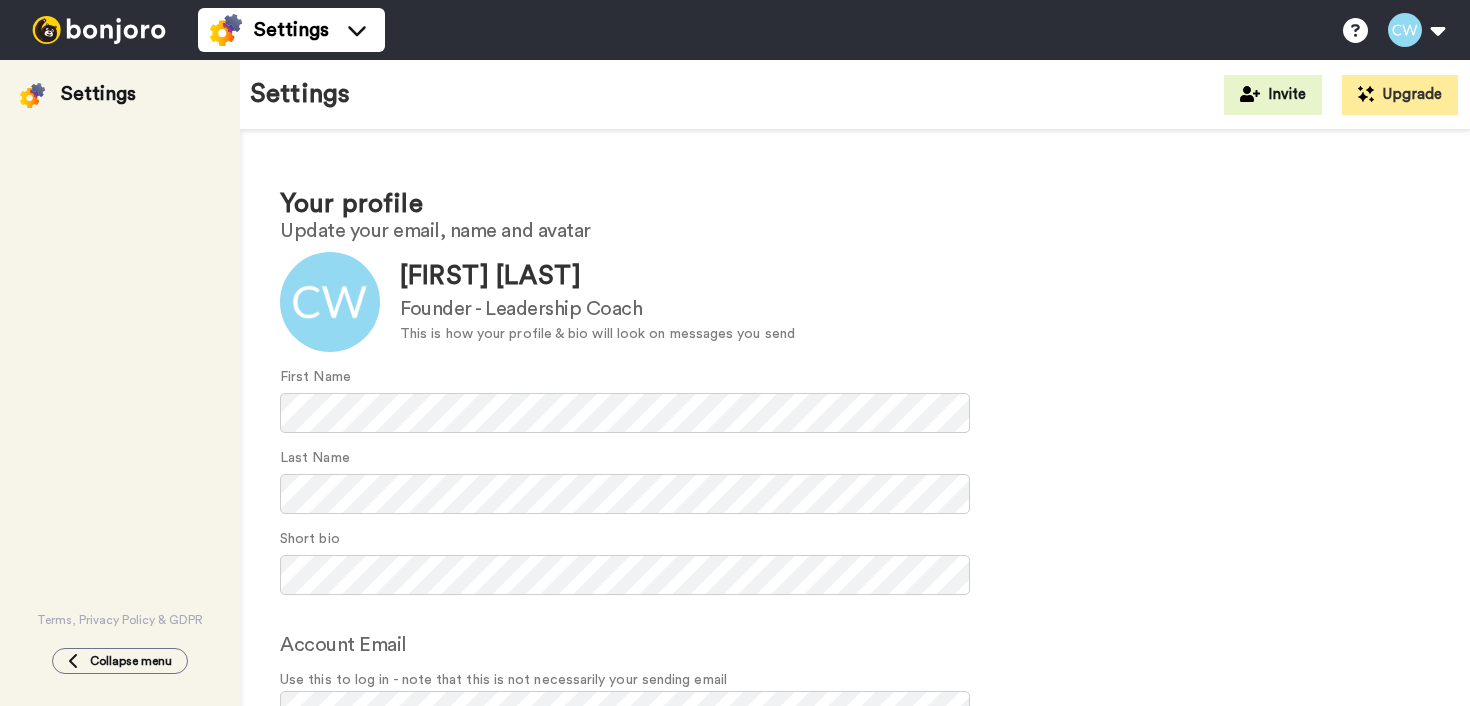 scroll, scrollTop: 0, scrollLeft: 0, axis: both 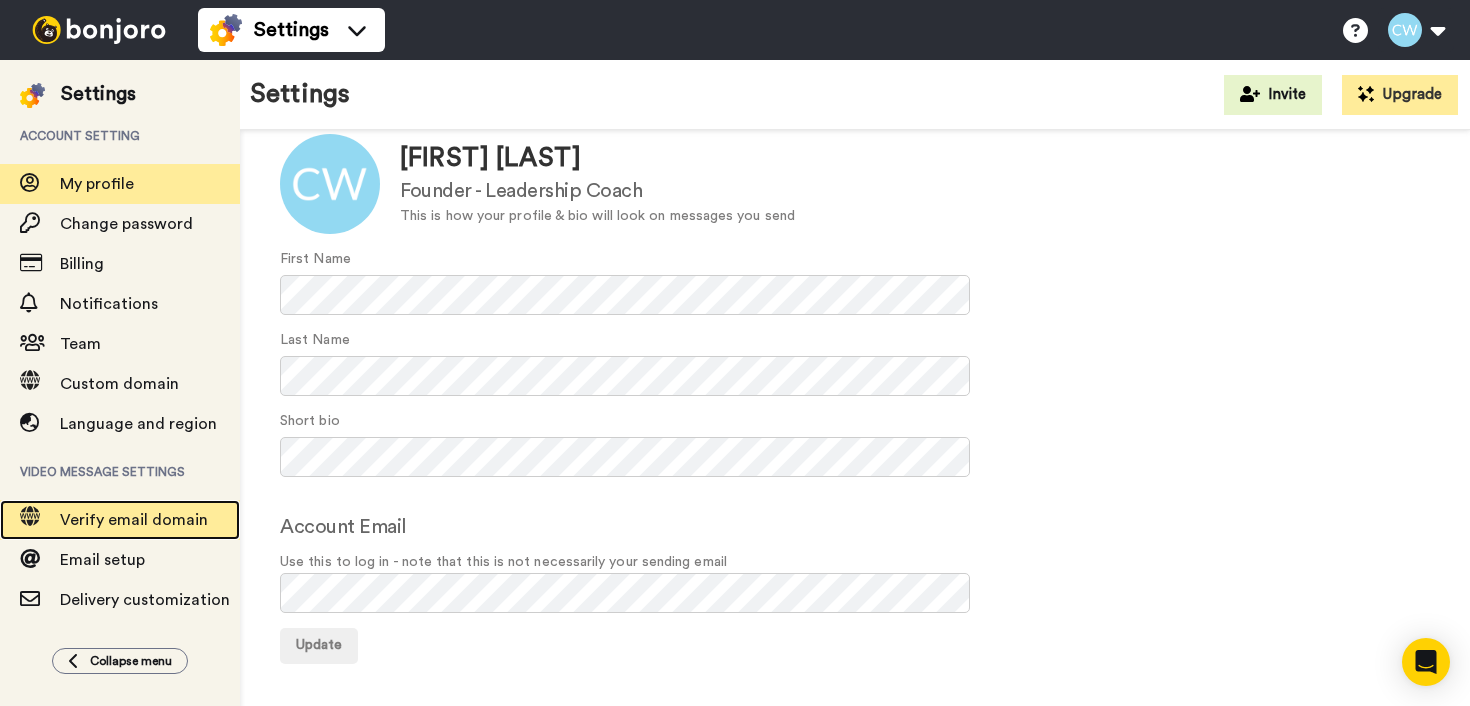 click on "Verify email domain" at bounding box center (134, 520) 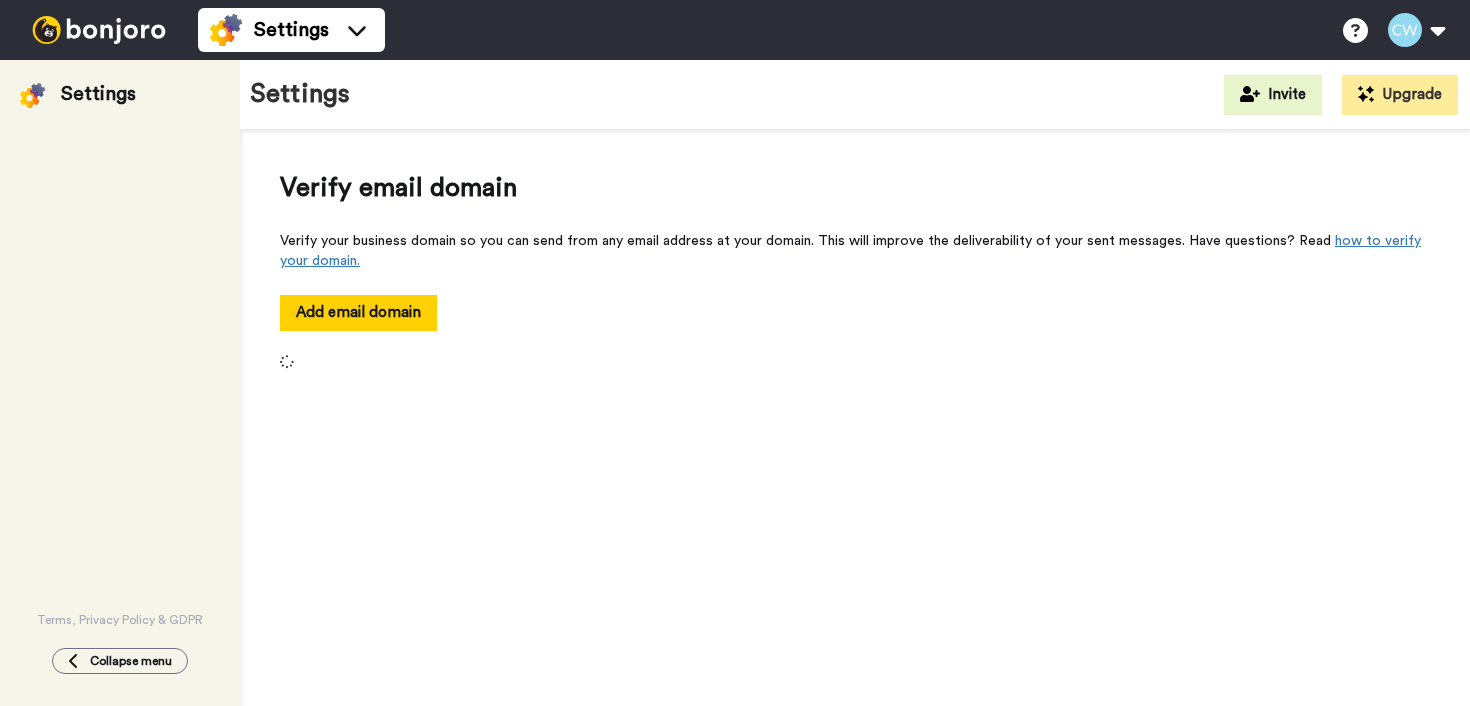 scroll, scrollTop: 0, scrollLeft: 0, axis: both 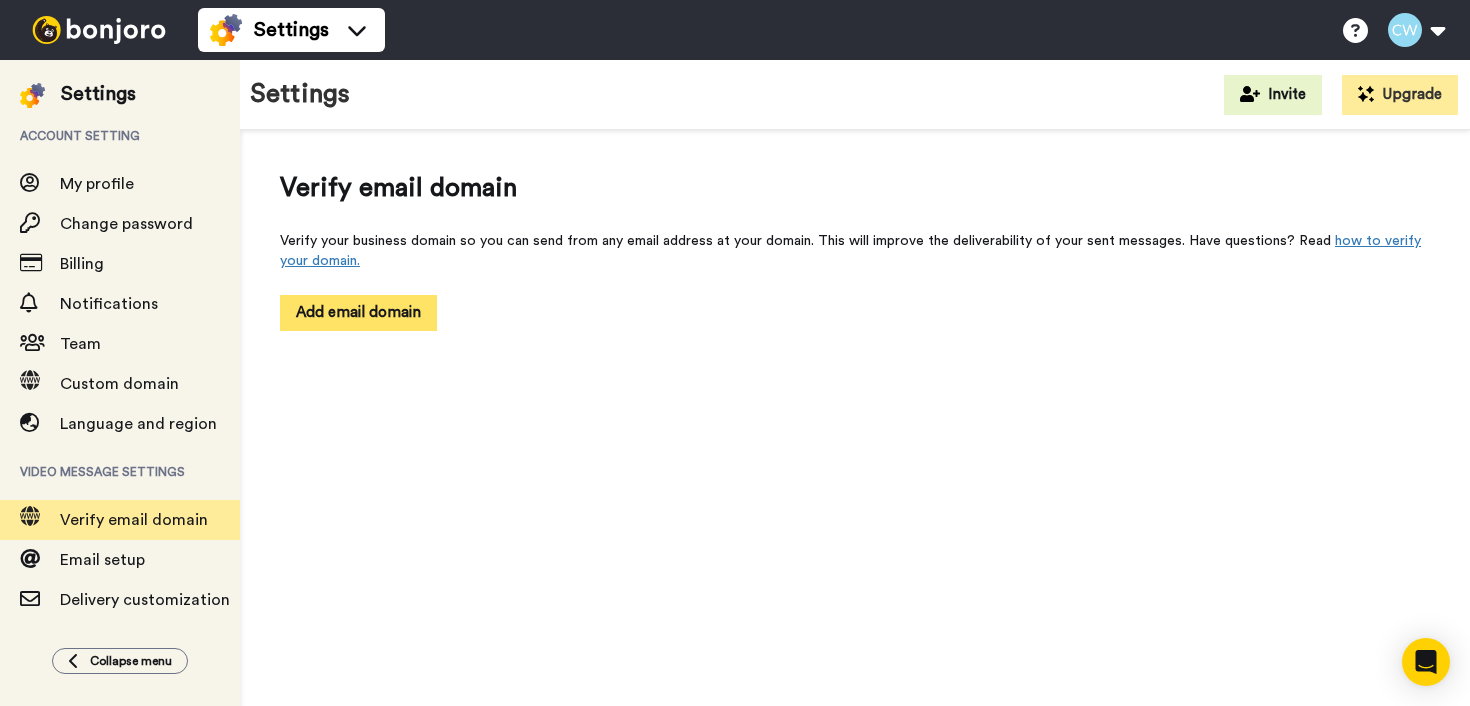 click on "Add email domain" at bounding box center (358, 312) 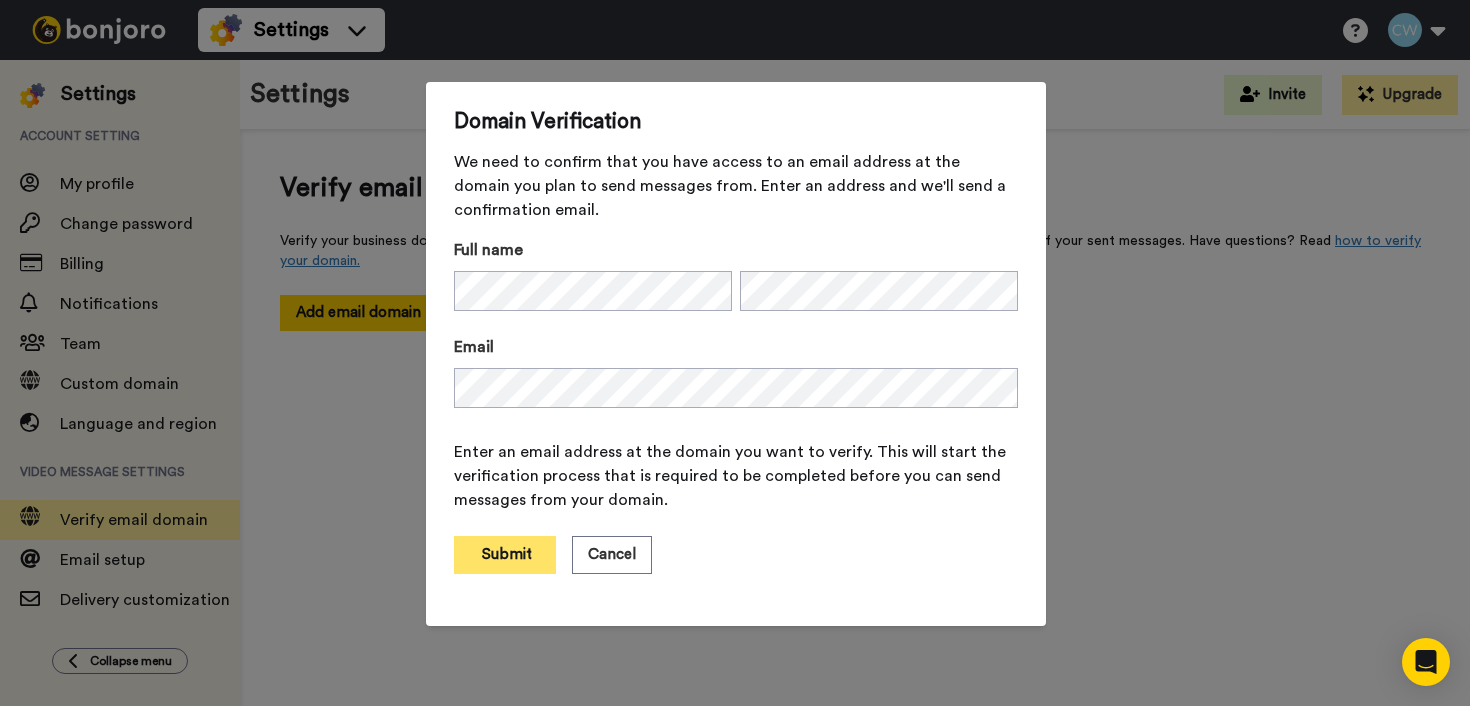 click on "Submit" at bounding box center [505, 555] 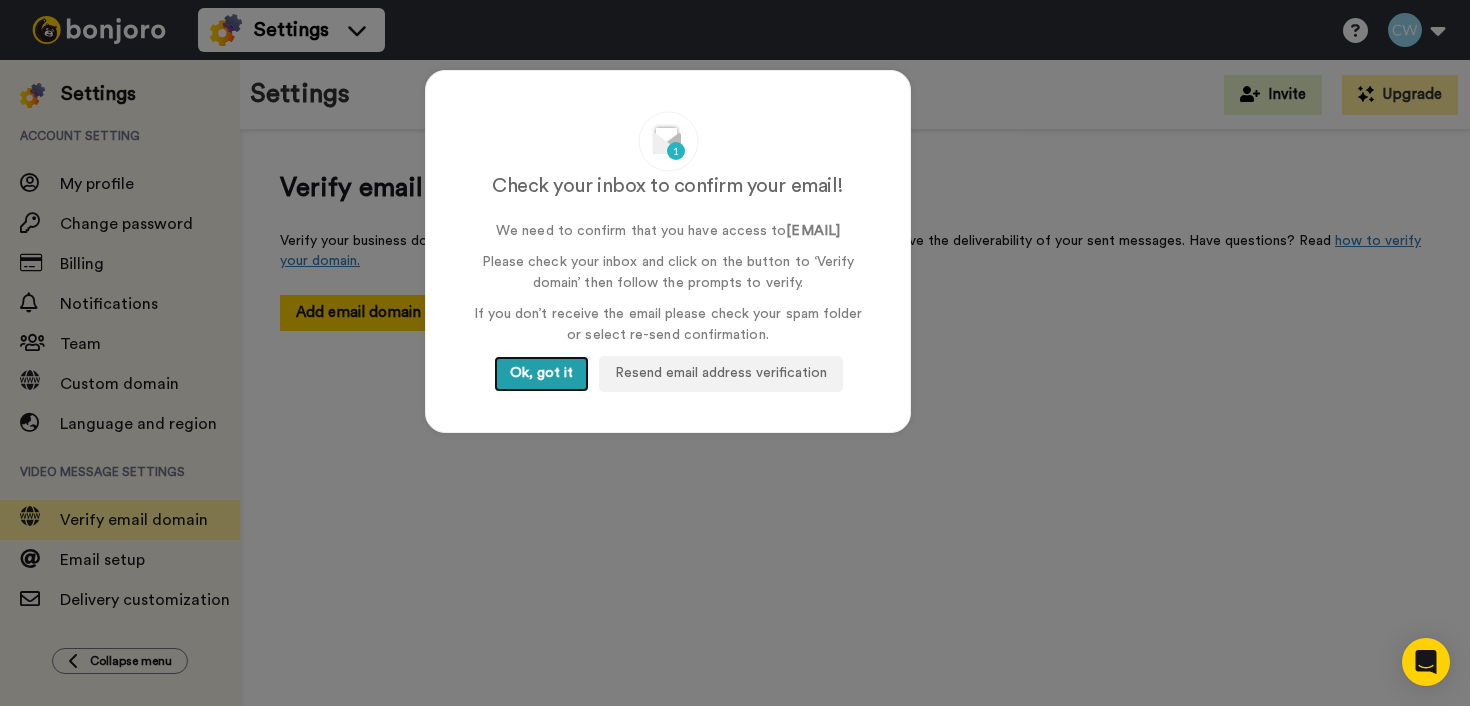 click on "Ok, got it" at bounding box center [541, 374] 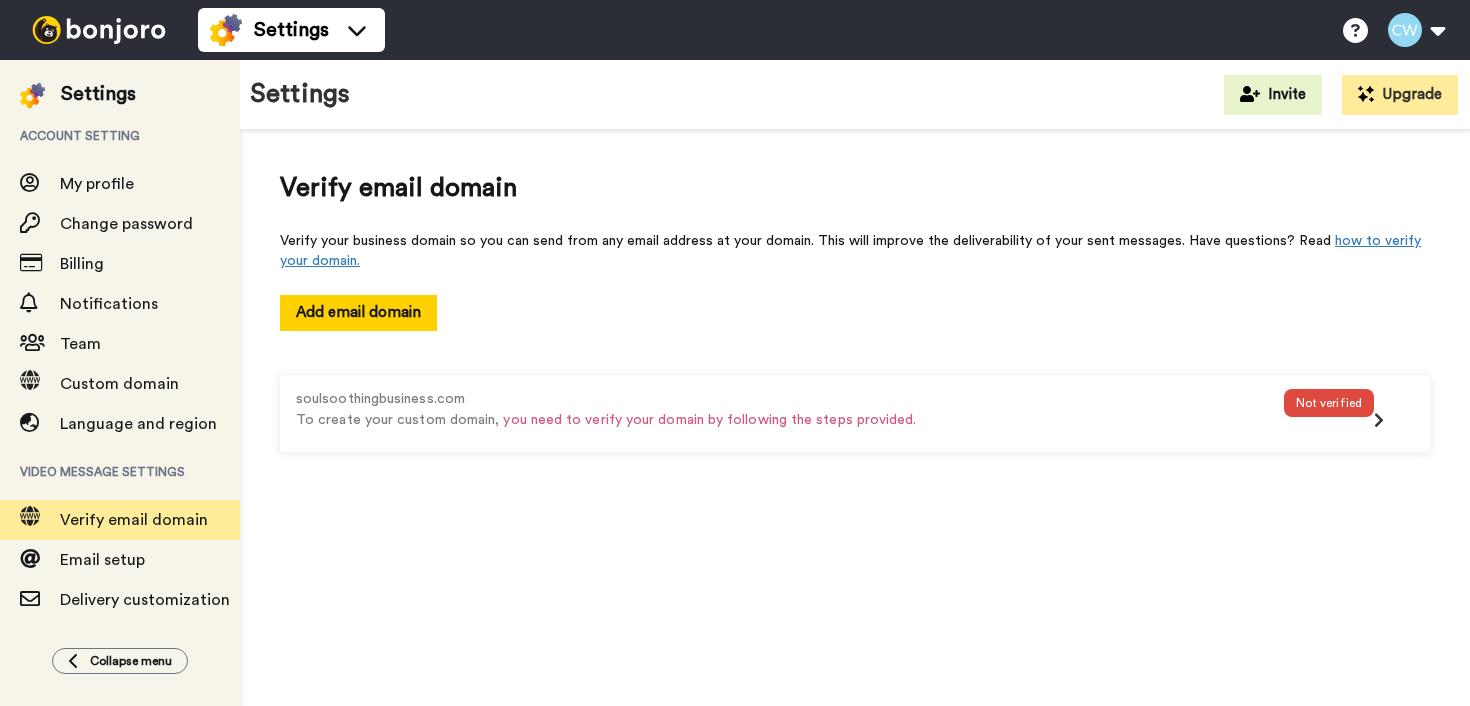 scroll, scrollTop: 0, scrollLeft: 0, axis: both 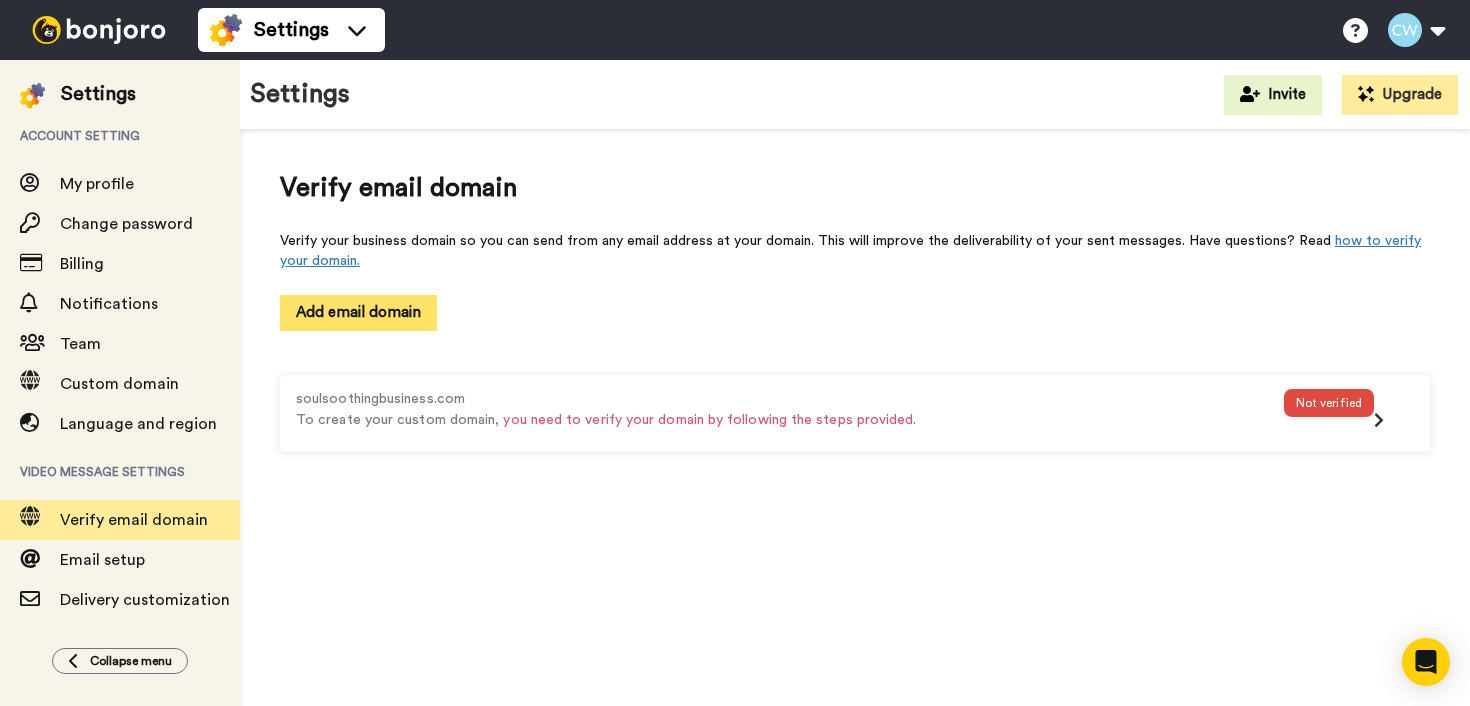 click on "Add email domain" at bounding box center [358, 312] 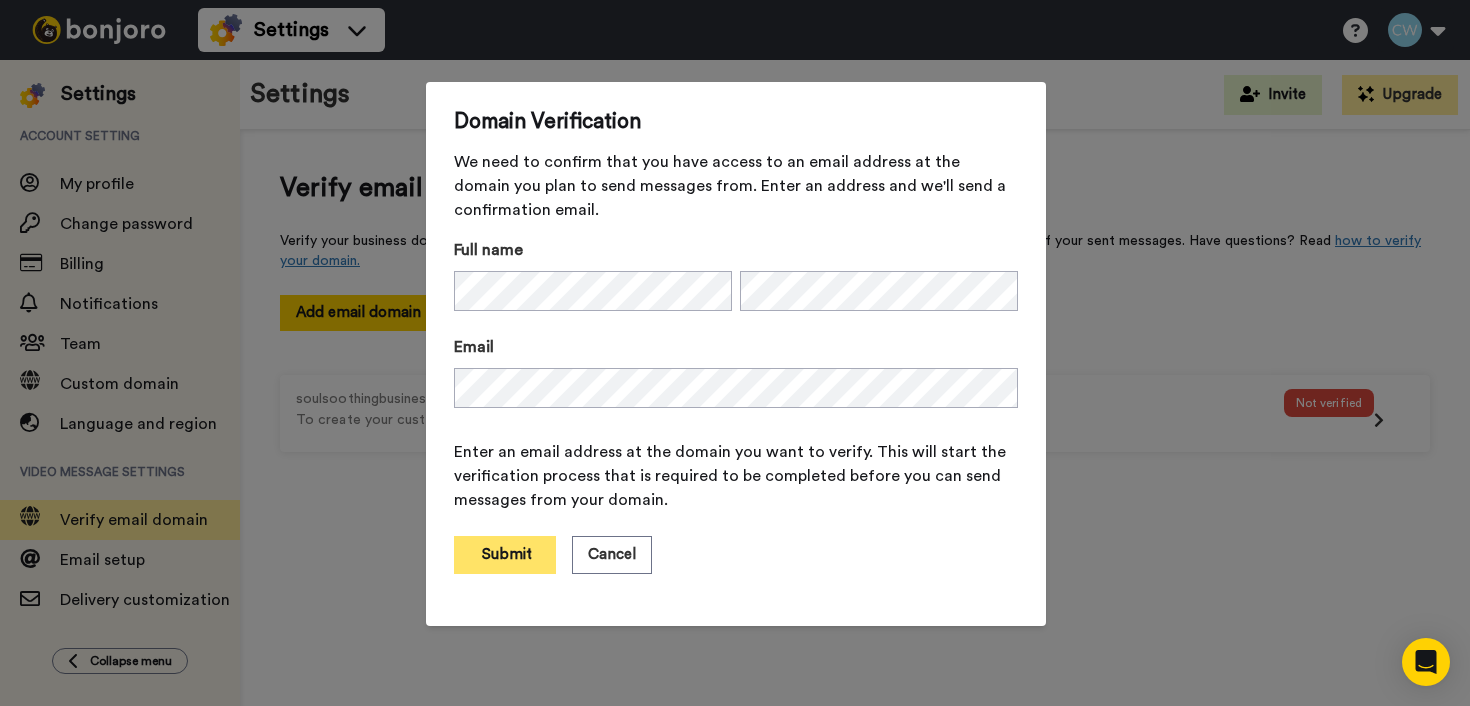 click on "Submit" at bounding box center [505, 555] 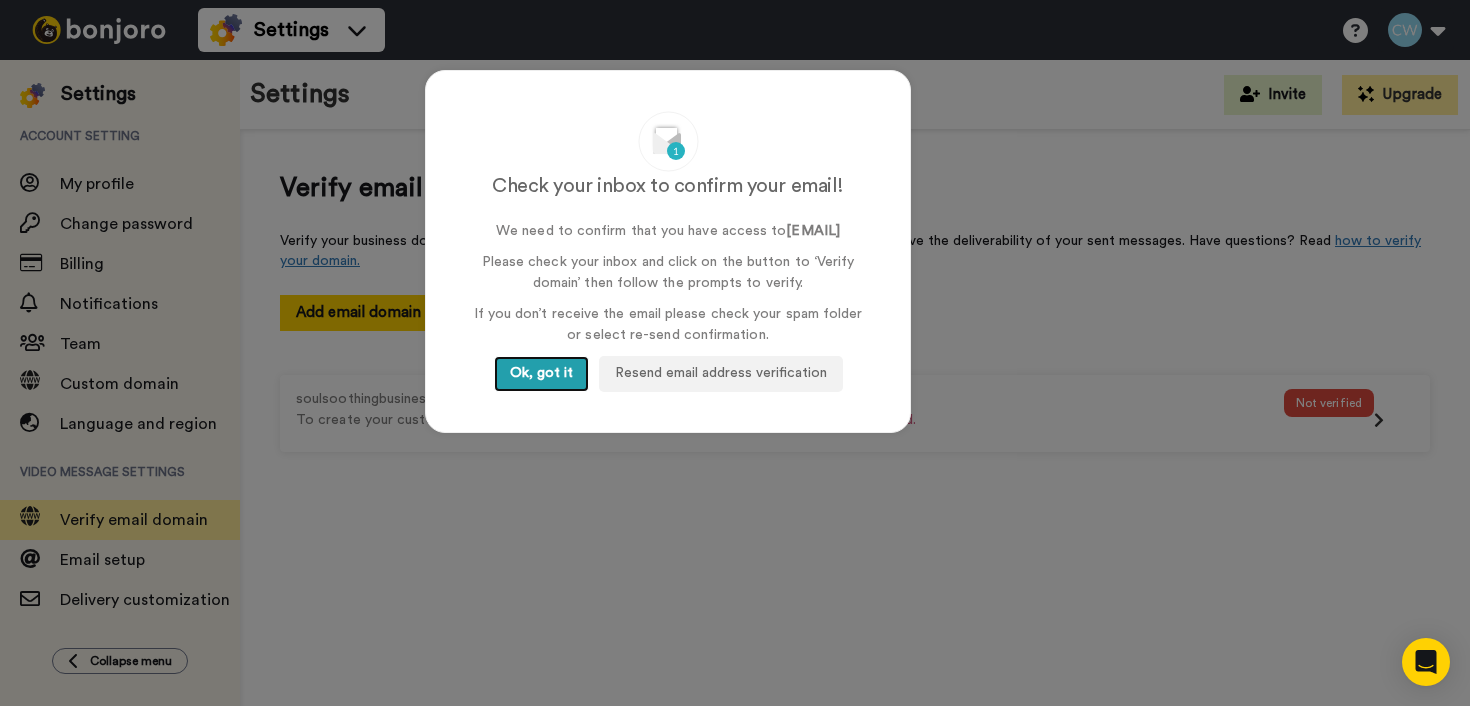 click on "Ok, got it" at bounding box center [541, 374] 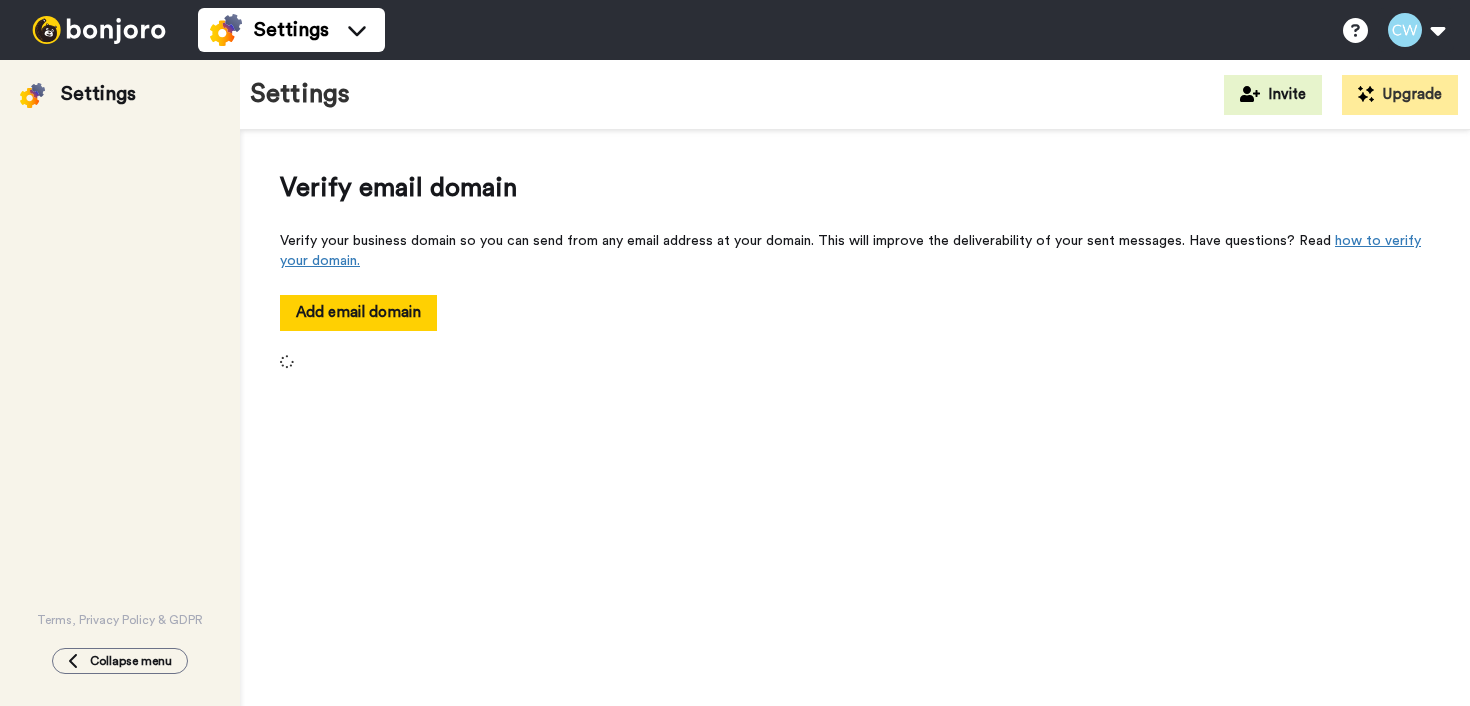 scroll, scrollTop: 0, scrollLeft: 0, axis: both 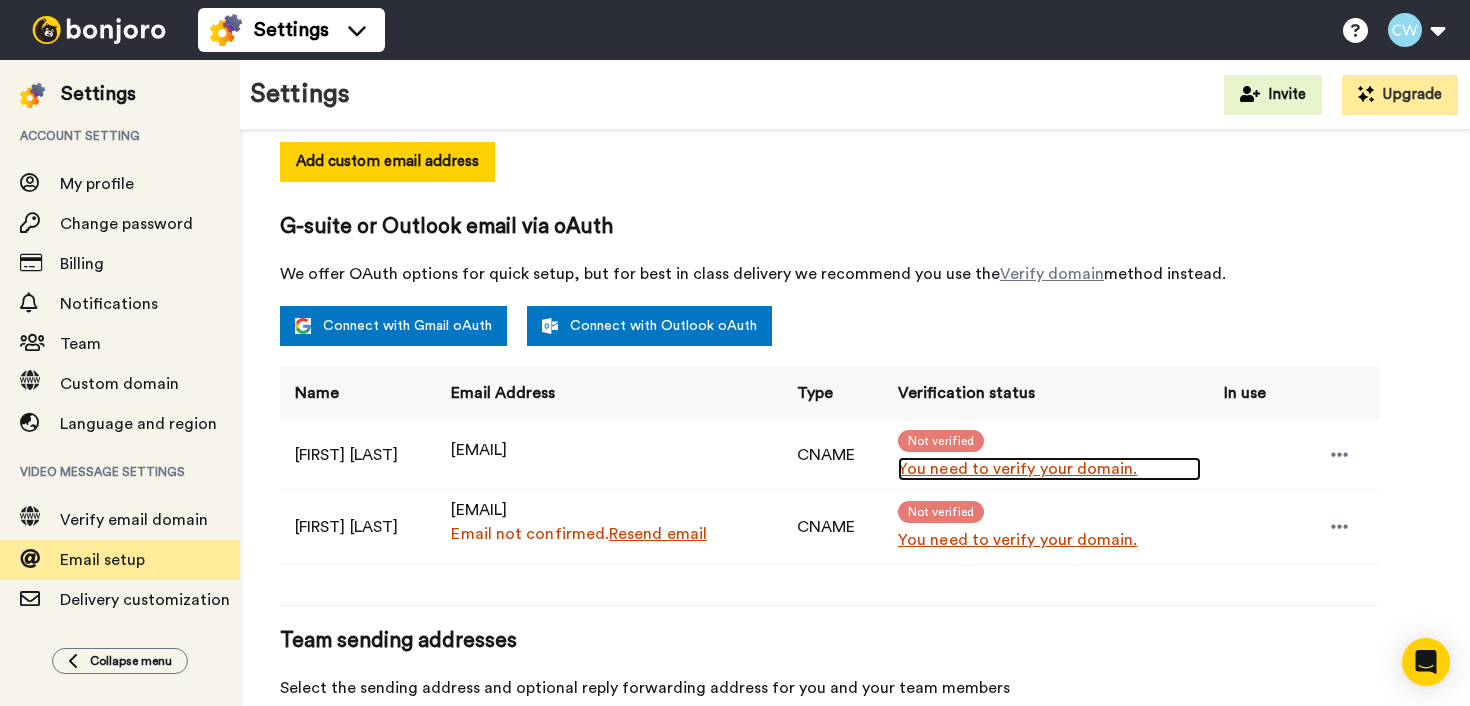 click on "You need to verify your domain." at bounding box center [1049, 469] 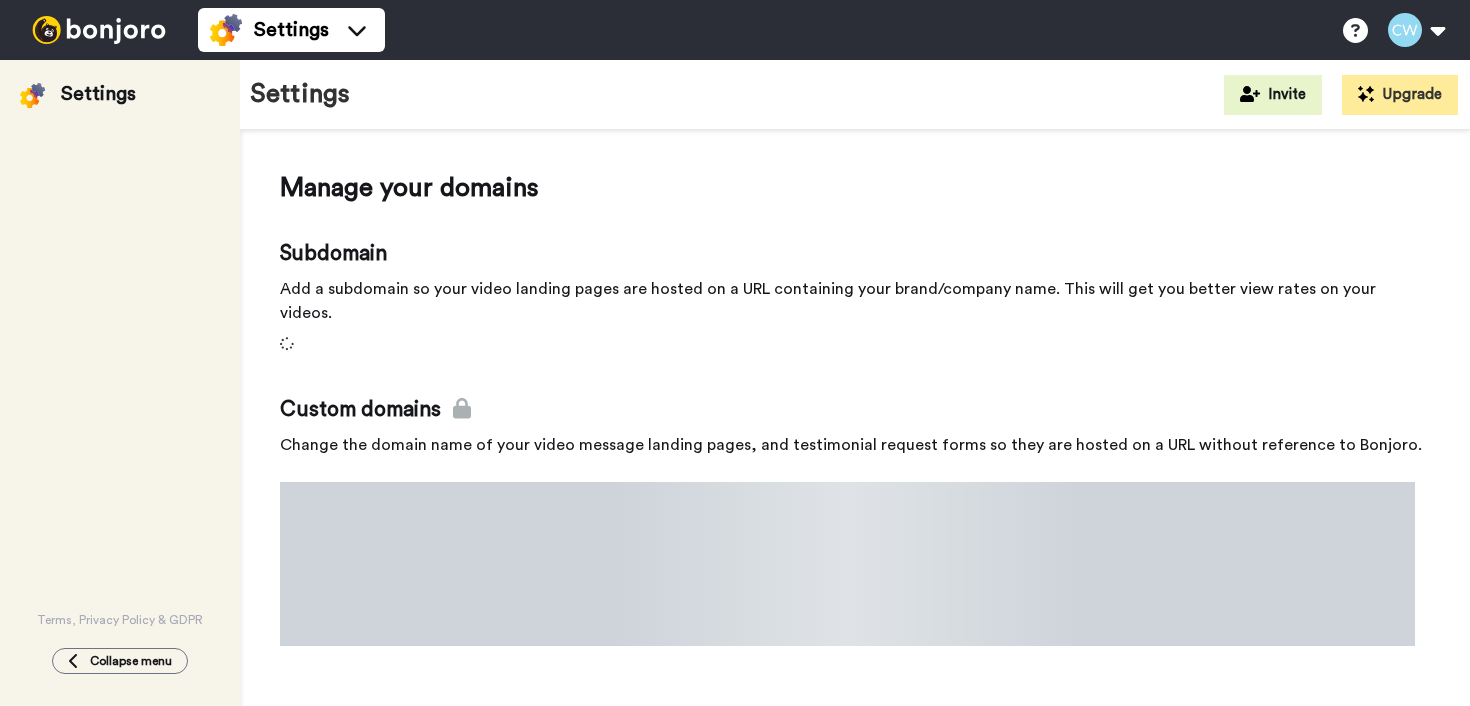 scroll, scrollTop: 0, scrollLeft: 0, axis: both 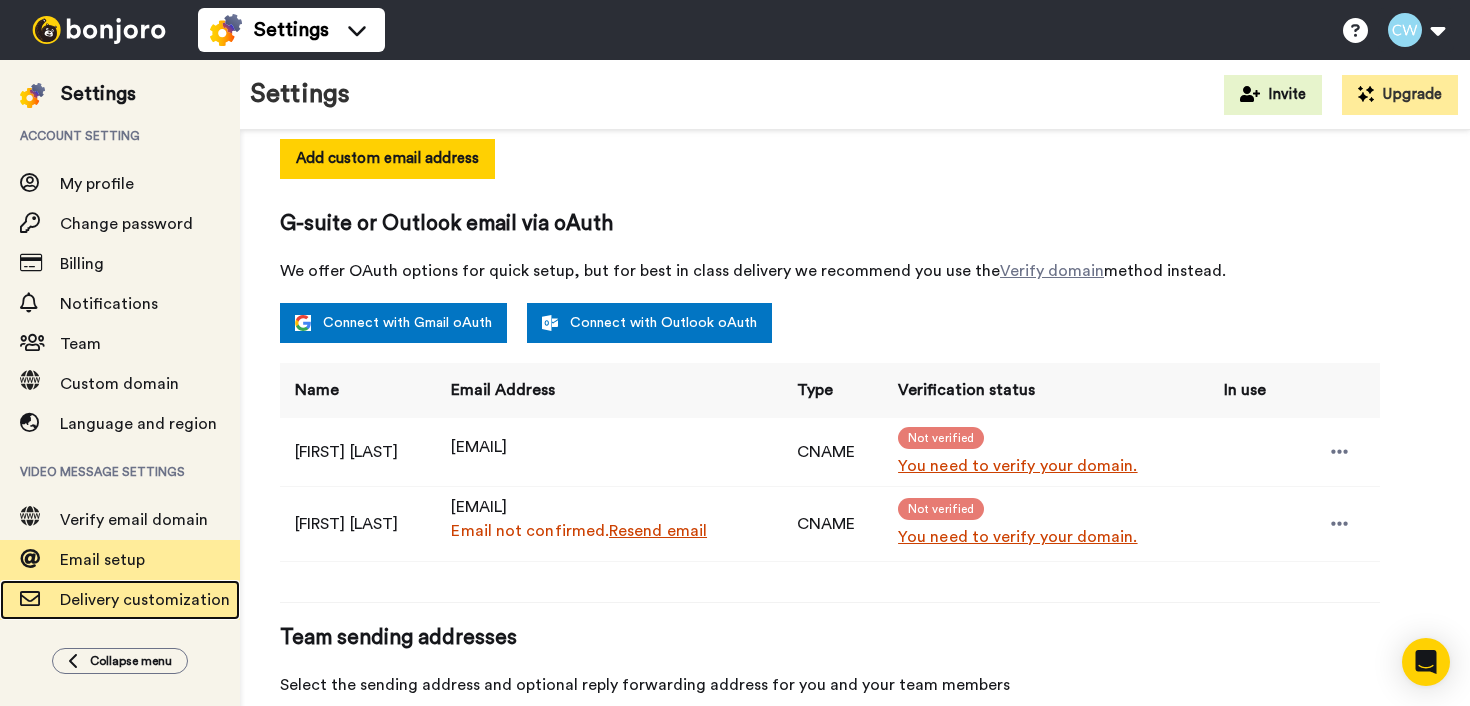 click on "Delivery customization" at bounding box center [145, 600] 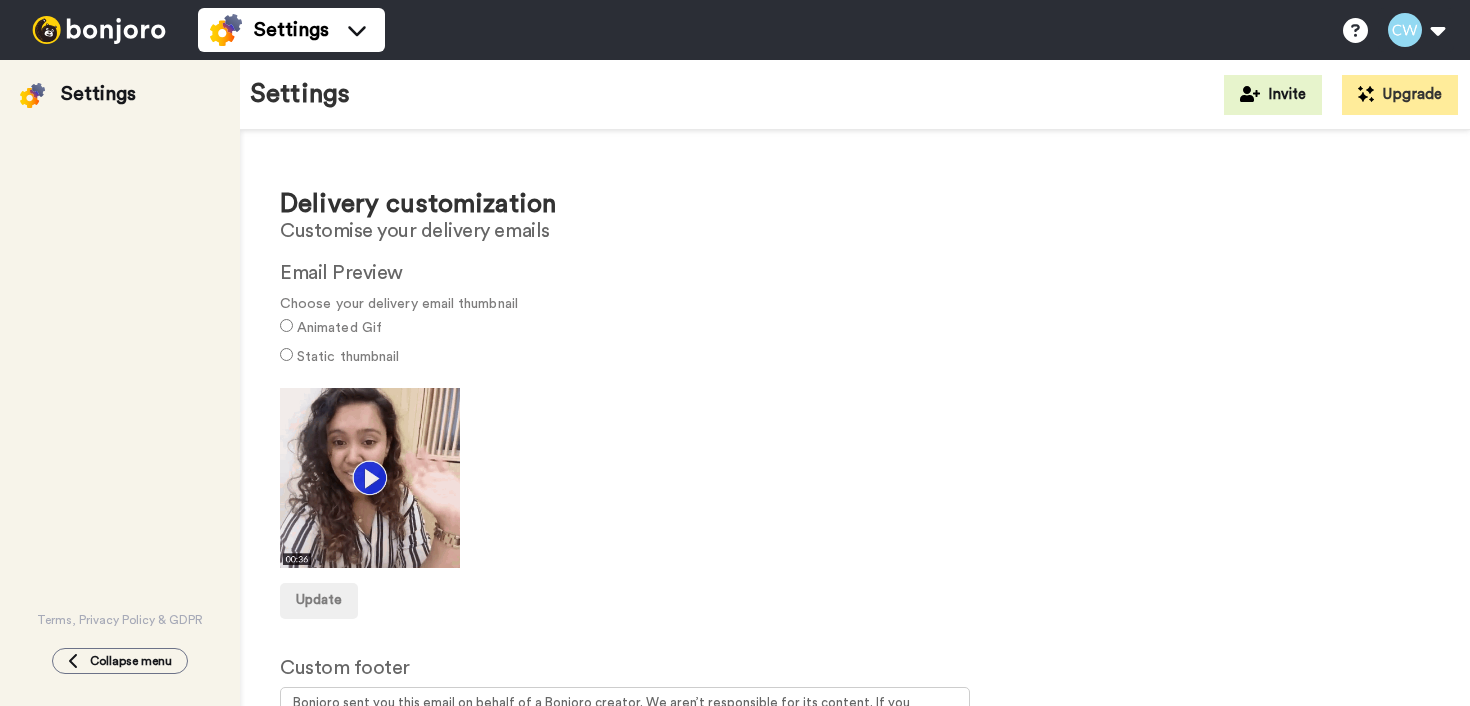 scroll, scrollTop: 0, scrollLeft: 0, axis: both 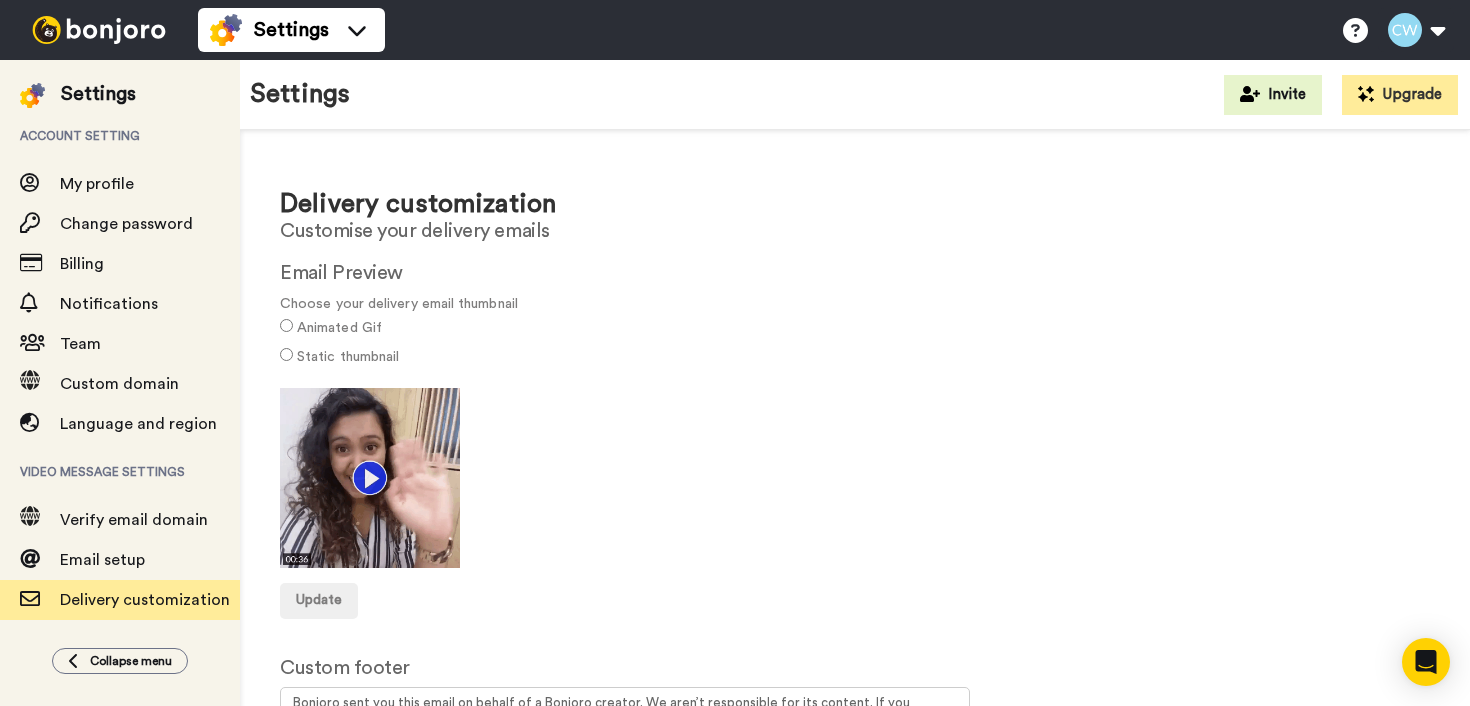 click on "Static thumbnail" at bounding box center [348, 357] 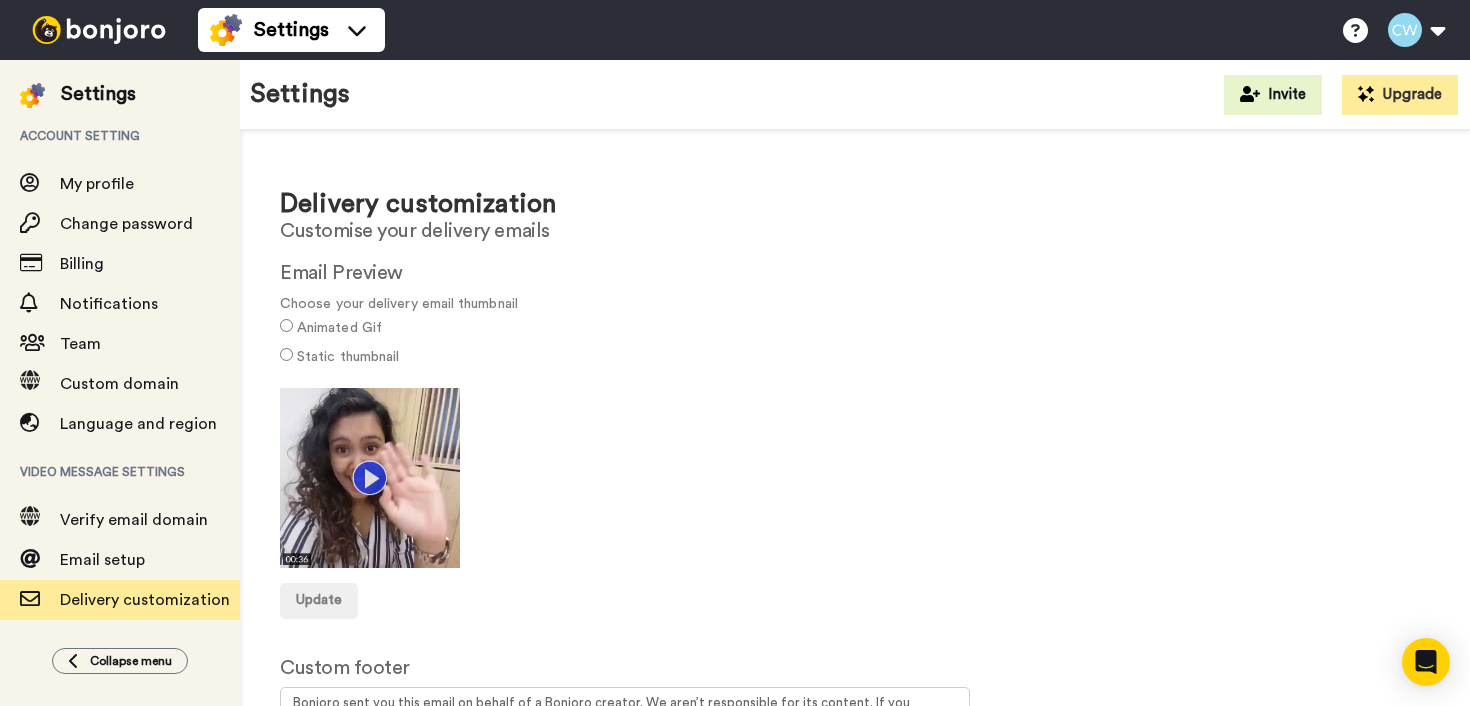 click on "Animated Gif" at bounding box center (855, 329) 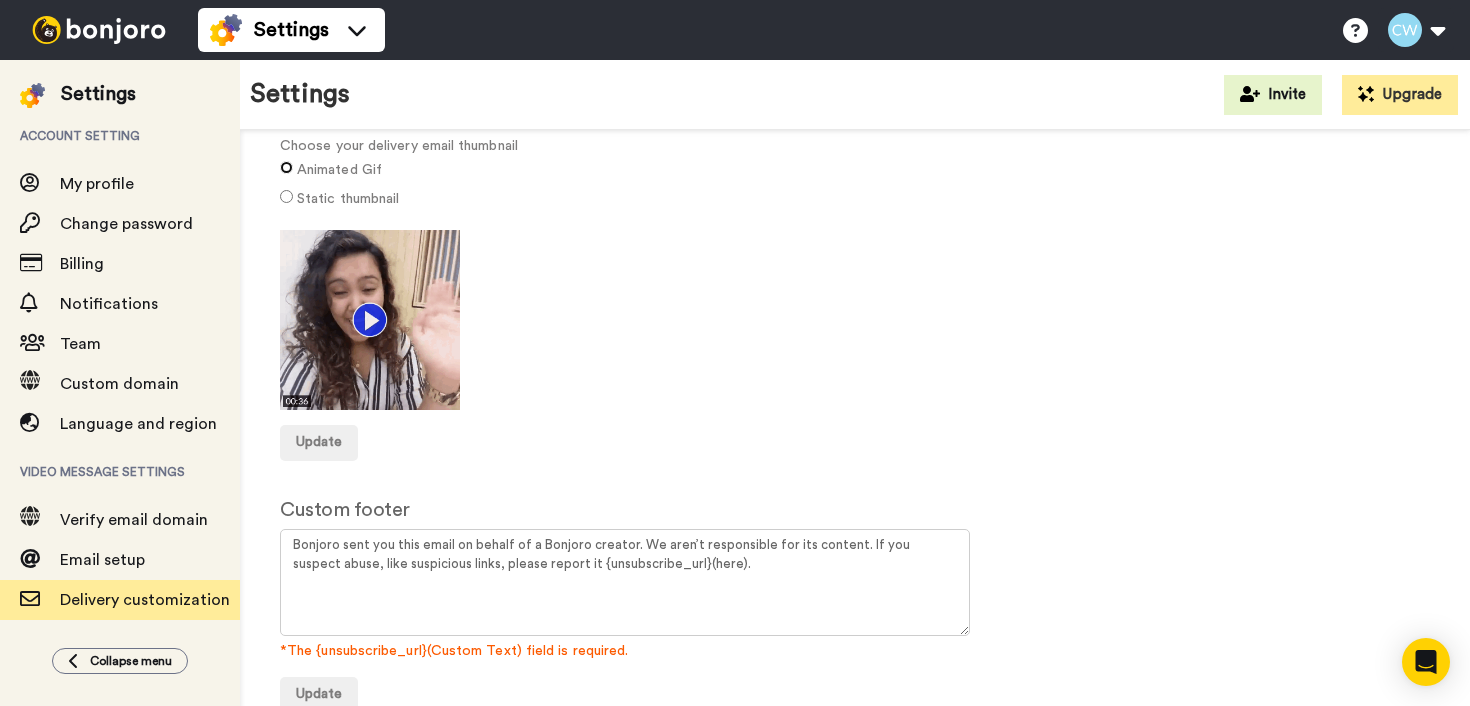 scroll, scrollTop: 190, scrollLeft: 0, axis: vertical 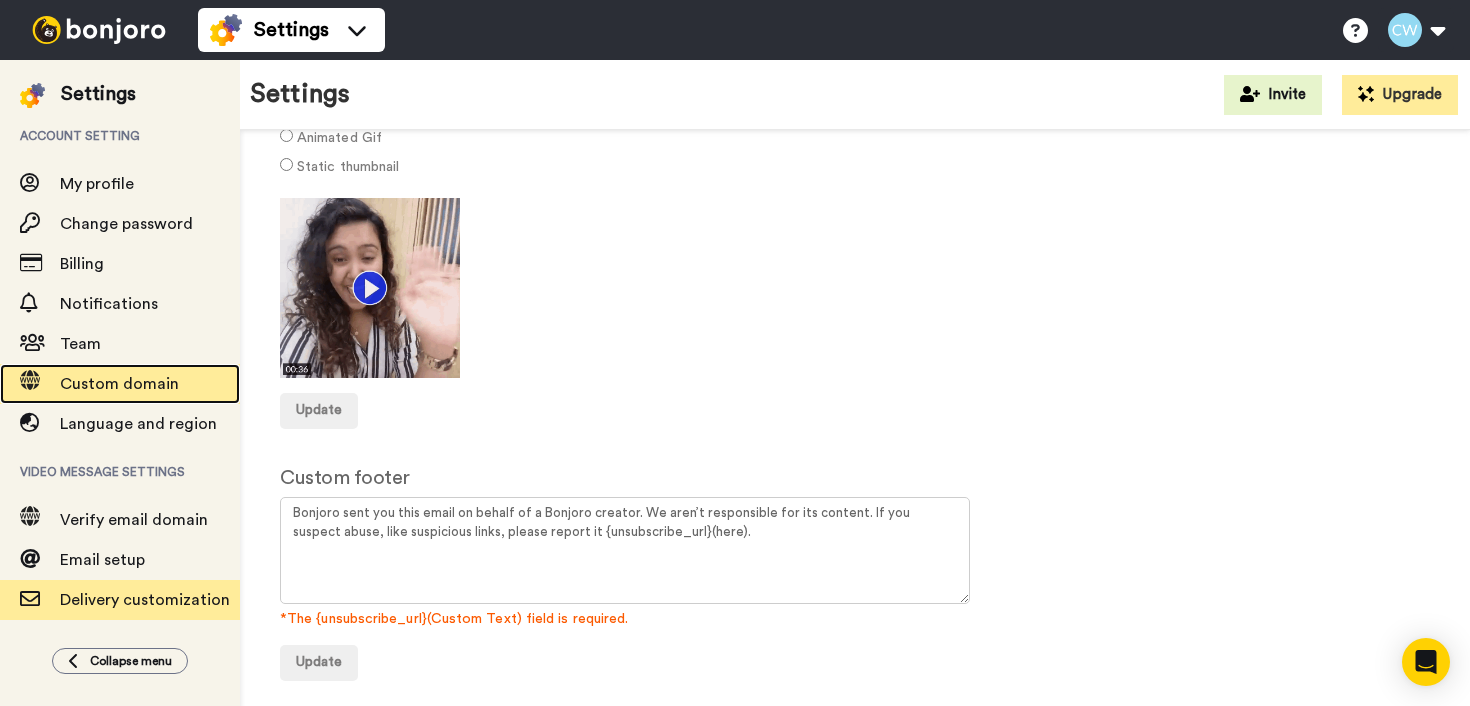 click on "Custom domain" at bounding box center (119, 384) 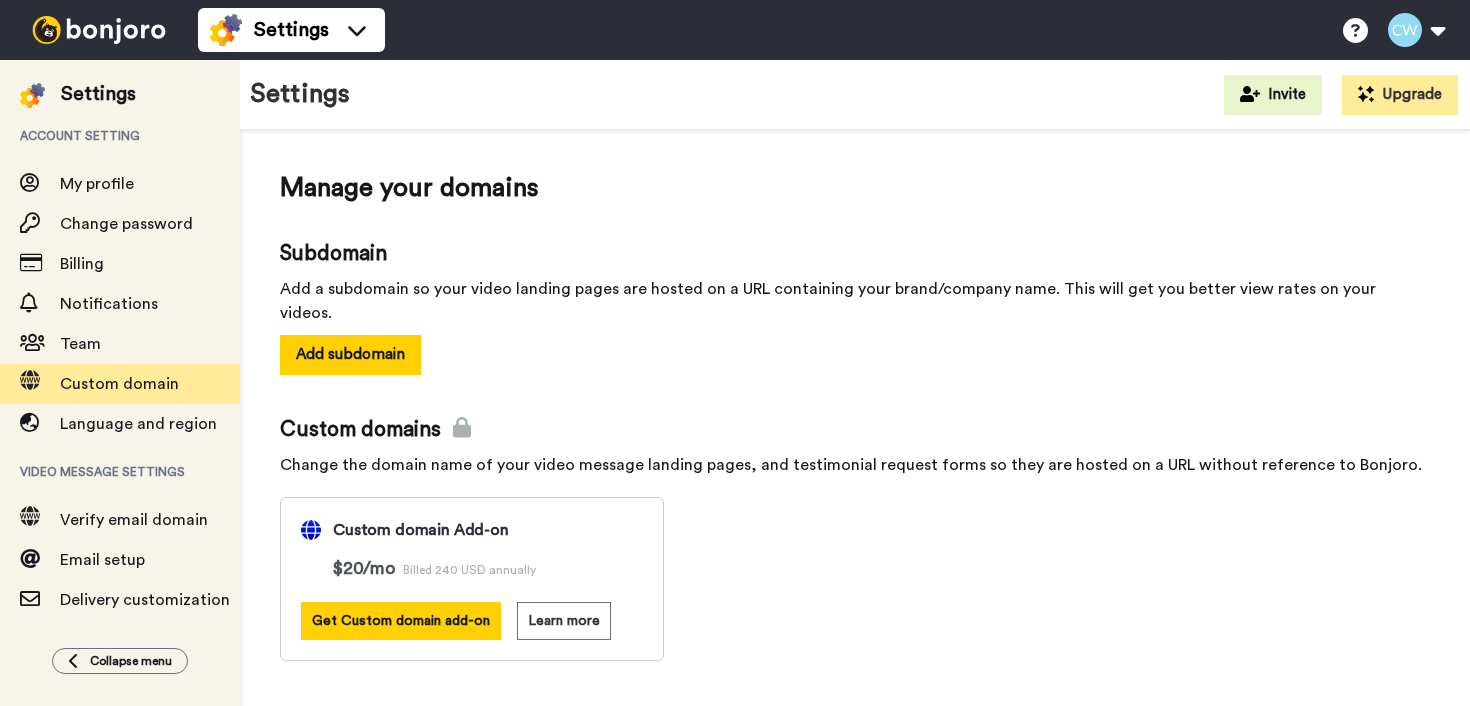 scroll, scrollTop: 0, scrollLeft: 0, axis: both 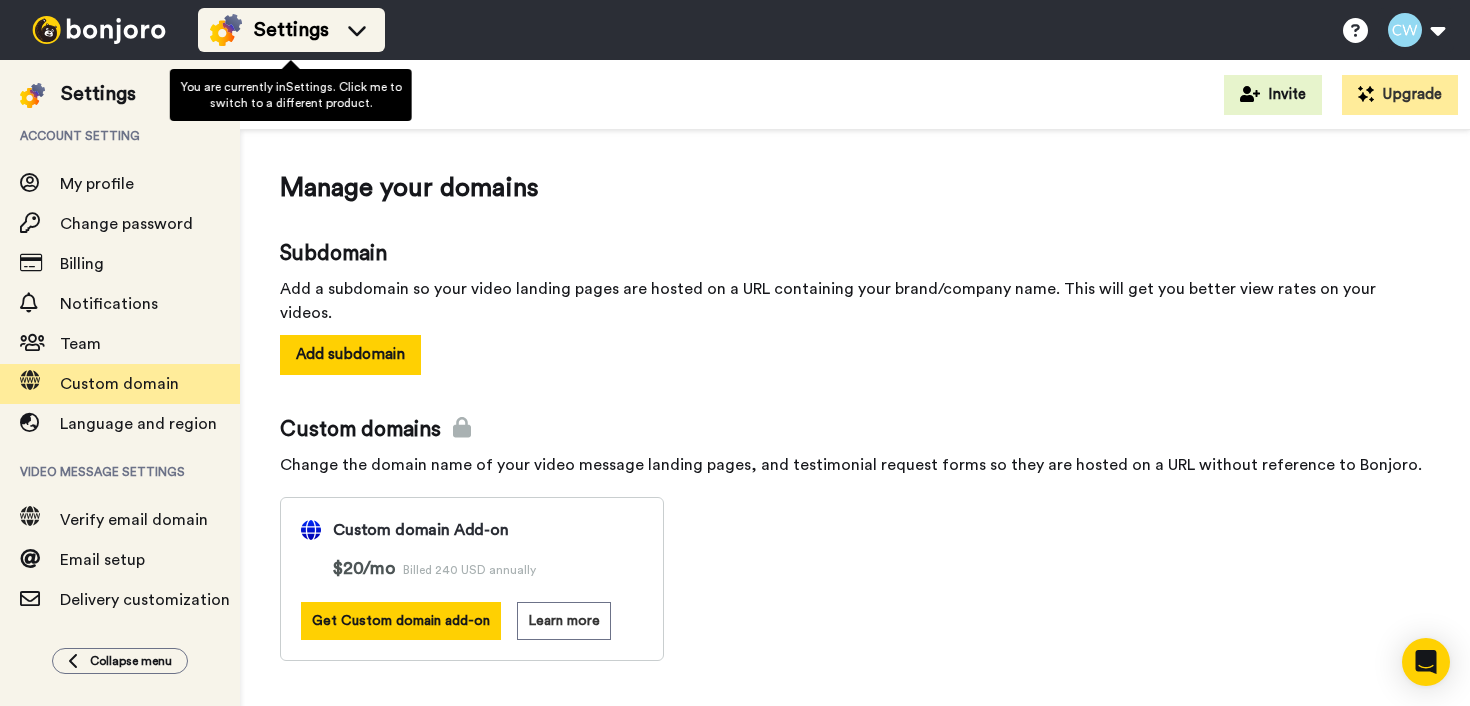 click 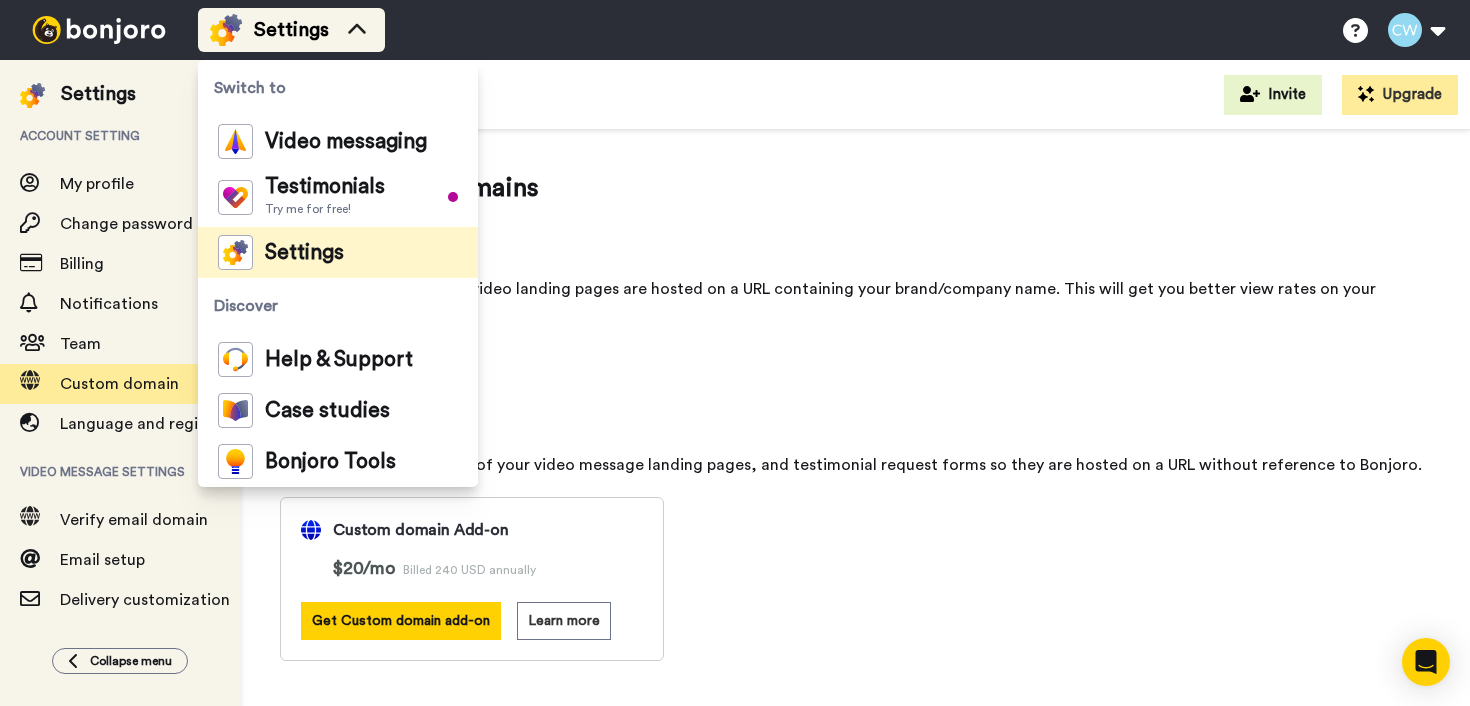 click 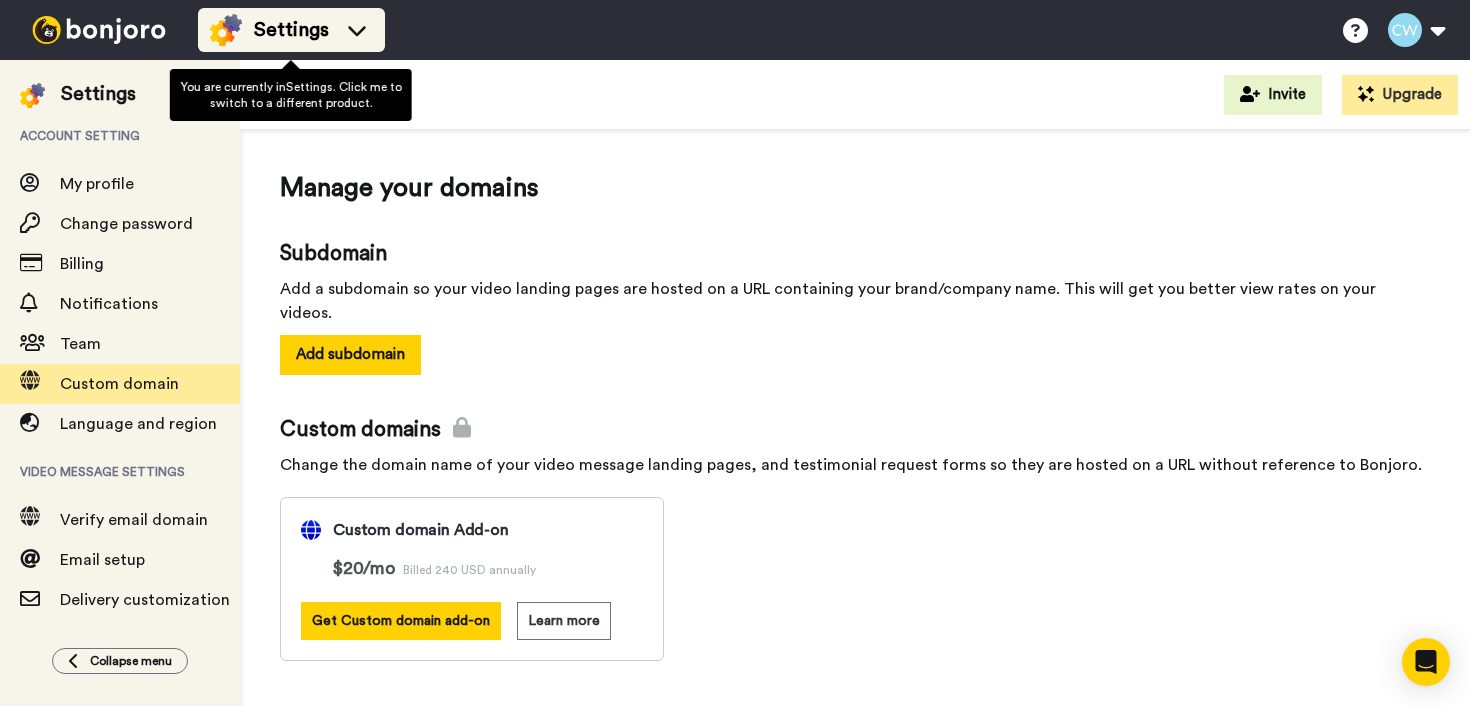click 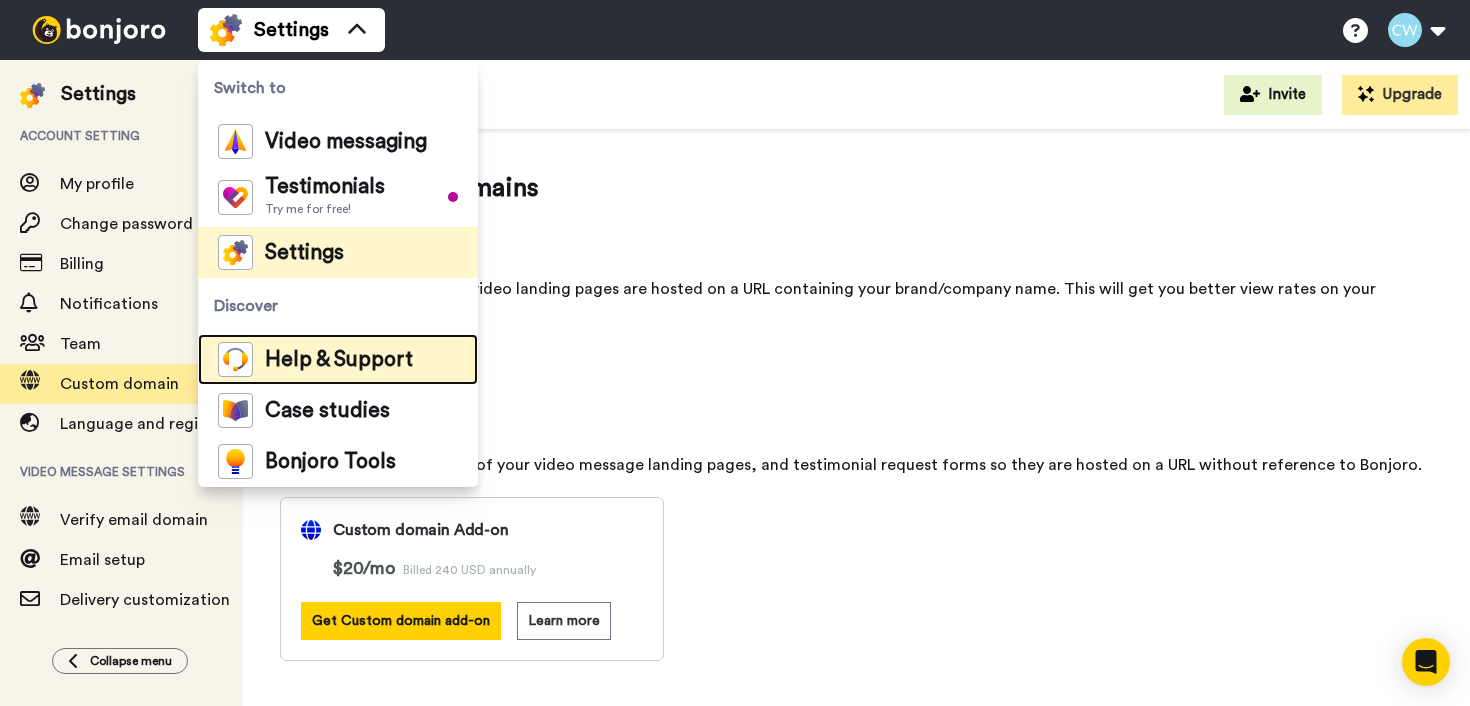 click on "Help & Support" at bounding box center (339, 360) 